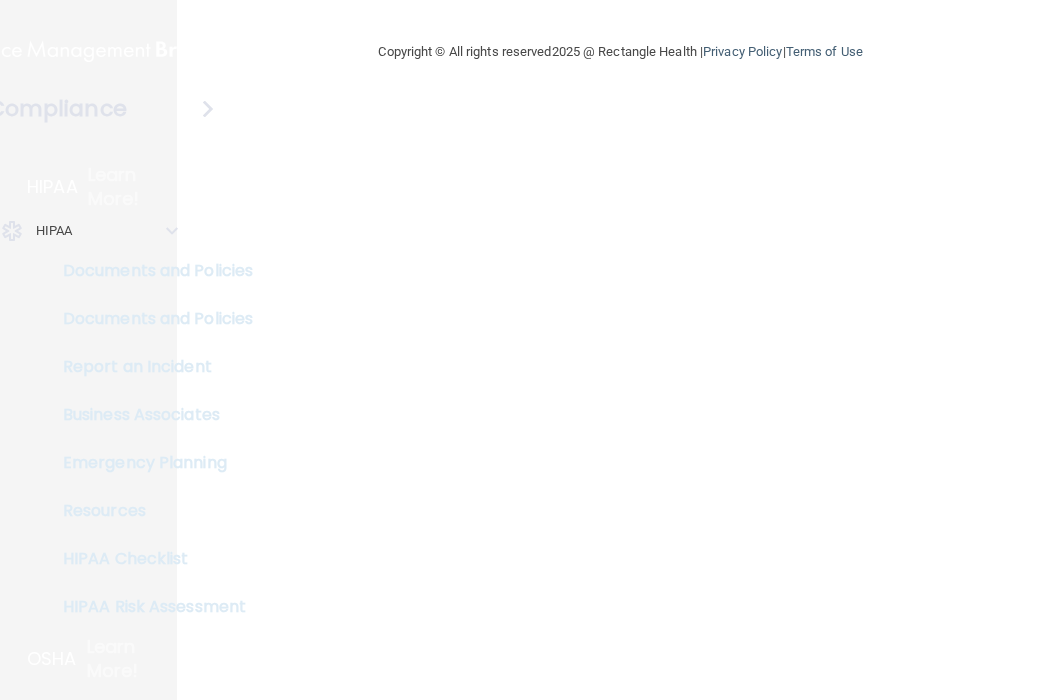 scroll, scrollTop: 0, scrollLeft: 0, axis: both 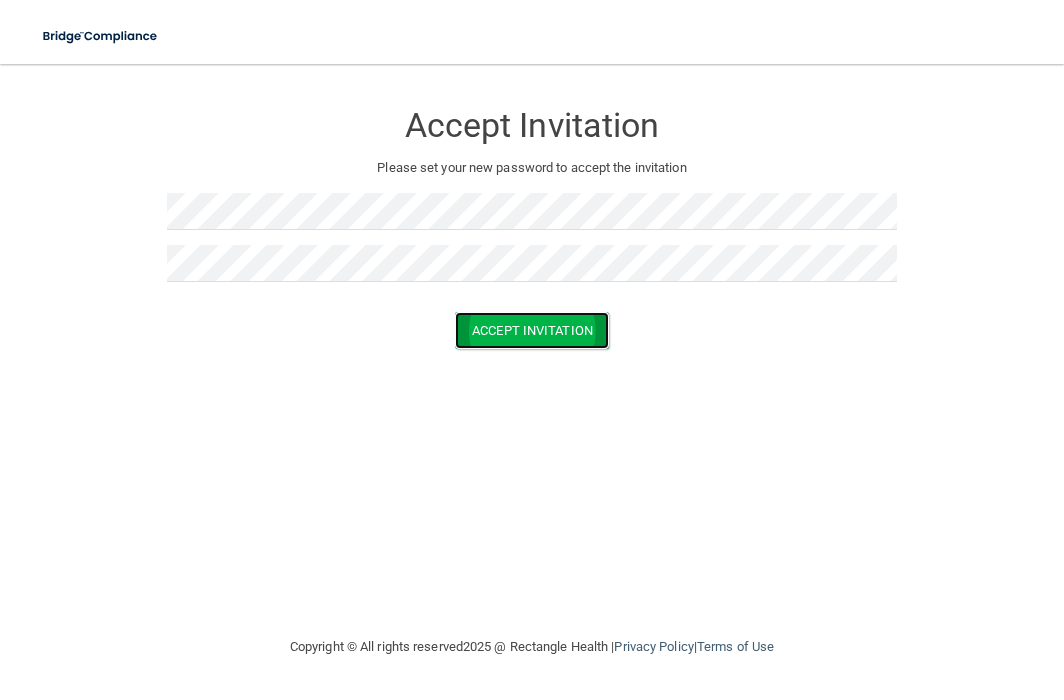 click on "Accept Invitation" at bounding box center [532, 330] 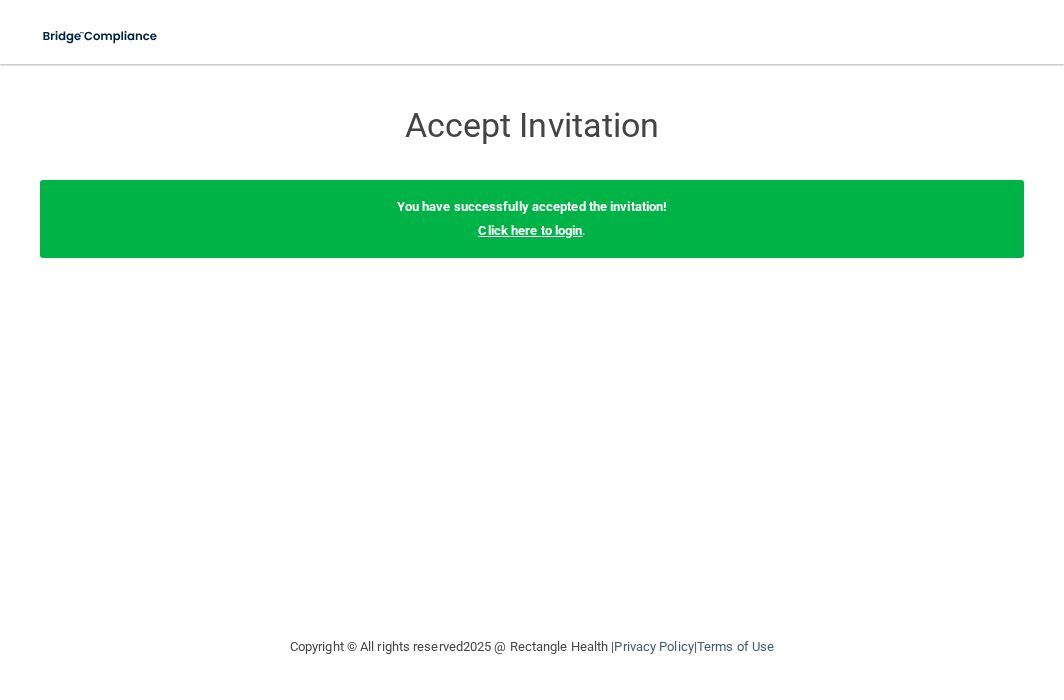 click on "Click here to login" at bounding box center [530, 230] 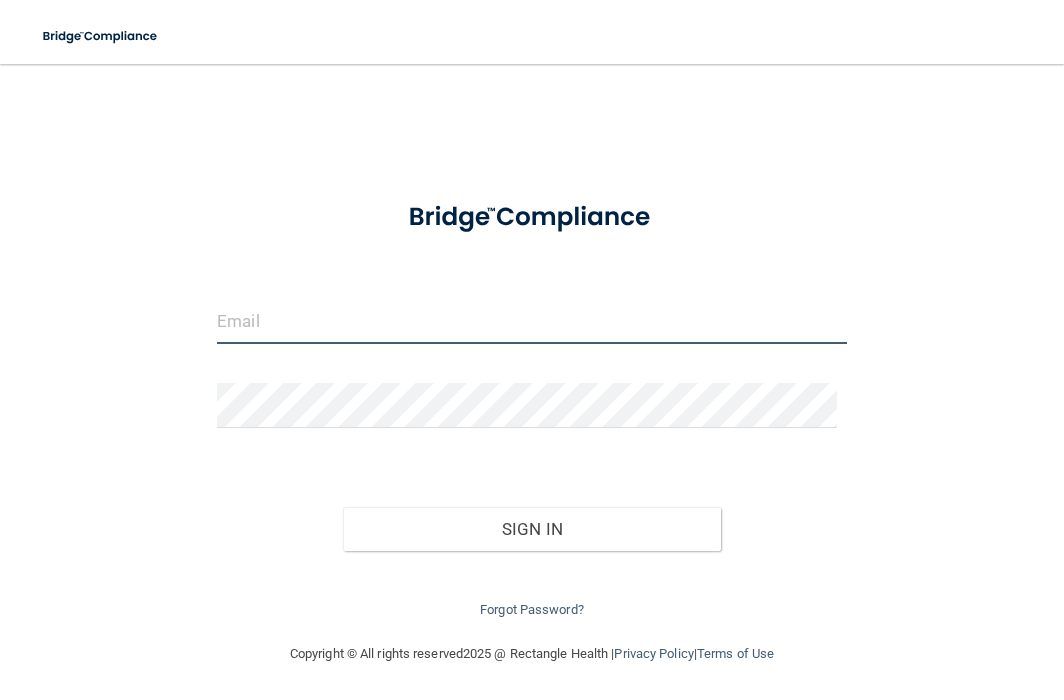 click at bounding box center (532, 321) 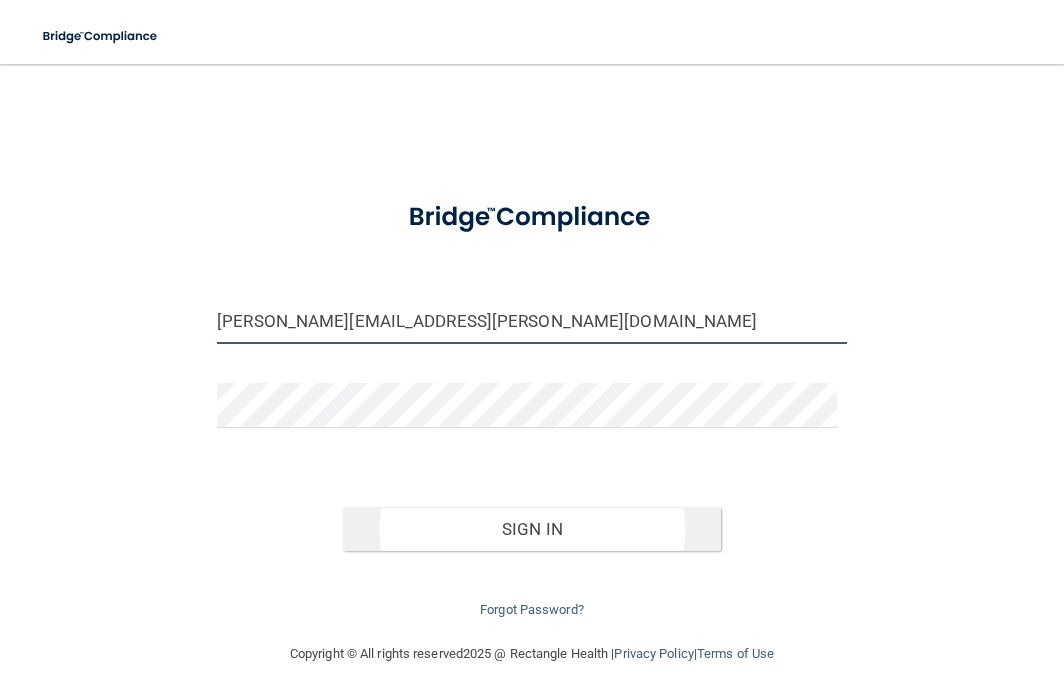 type on "[PERSON_NAME][EMAIL_ADDRESS][PERSON_NAME][DOMAIN_NAME]" 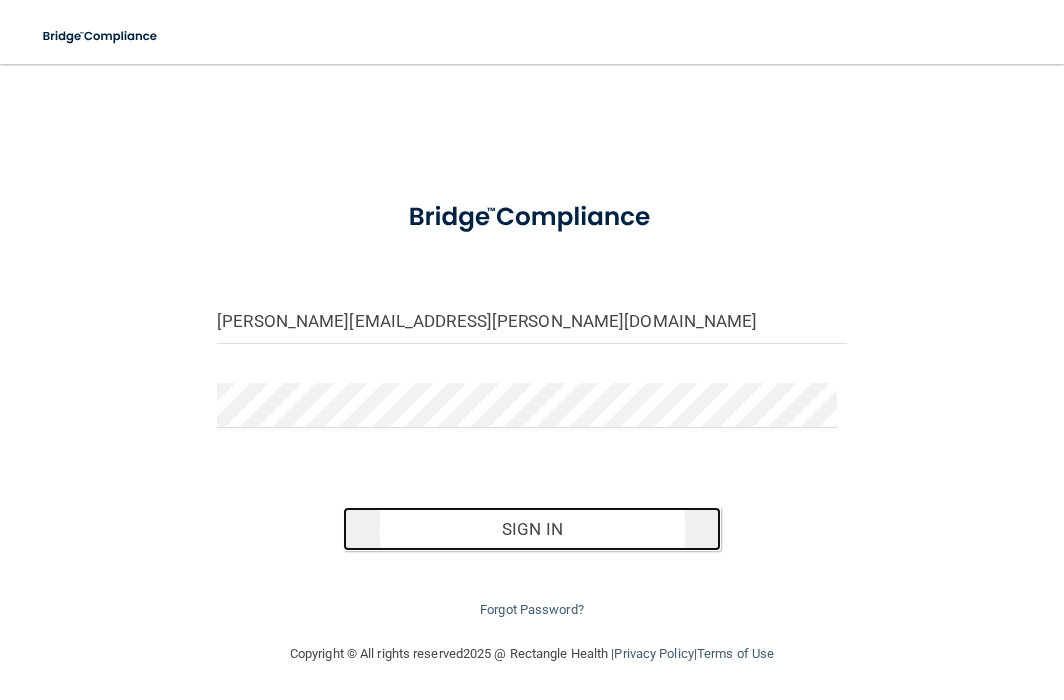 click on "Sign In" at bounding box center (532, 529) 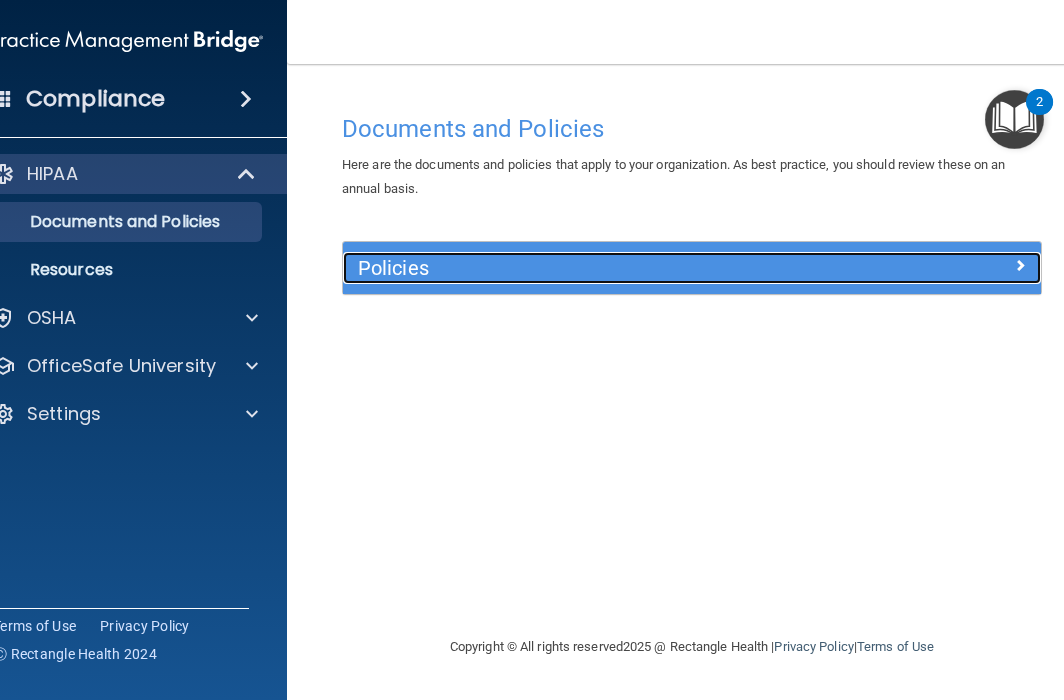 click on "Policies" at bounding box center (605, 268) 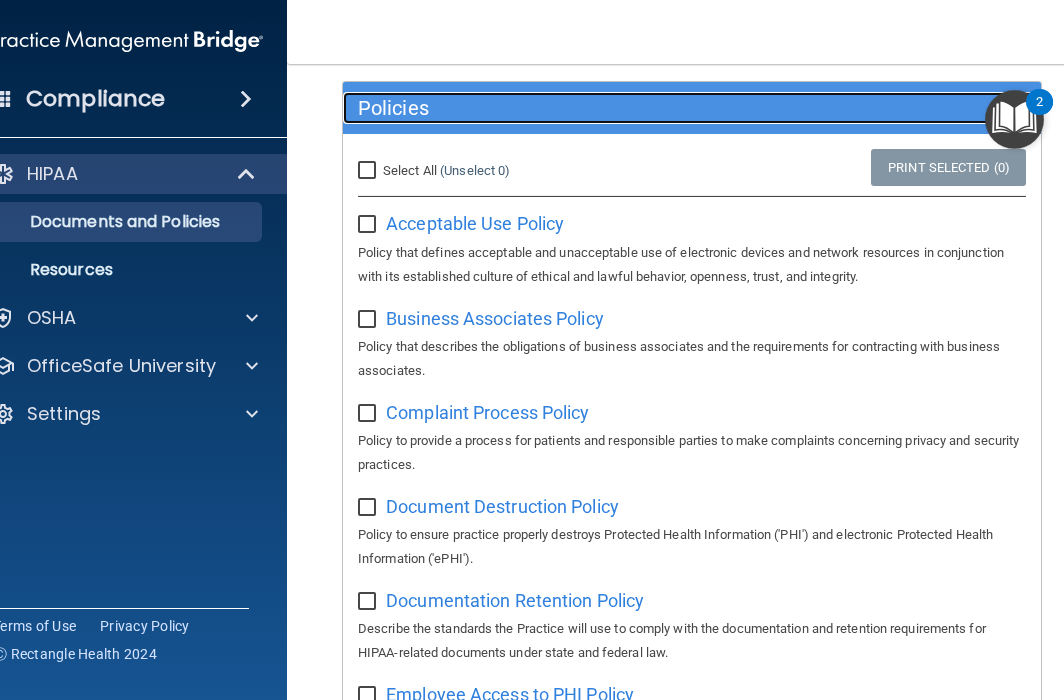 scroll, scrollTop: 0, scrollLeft: 0, axis: both 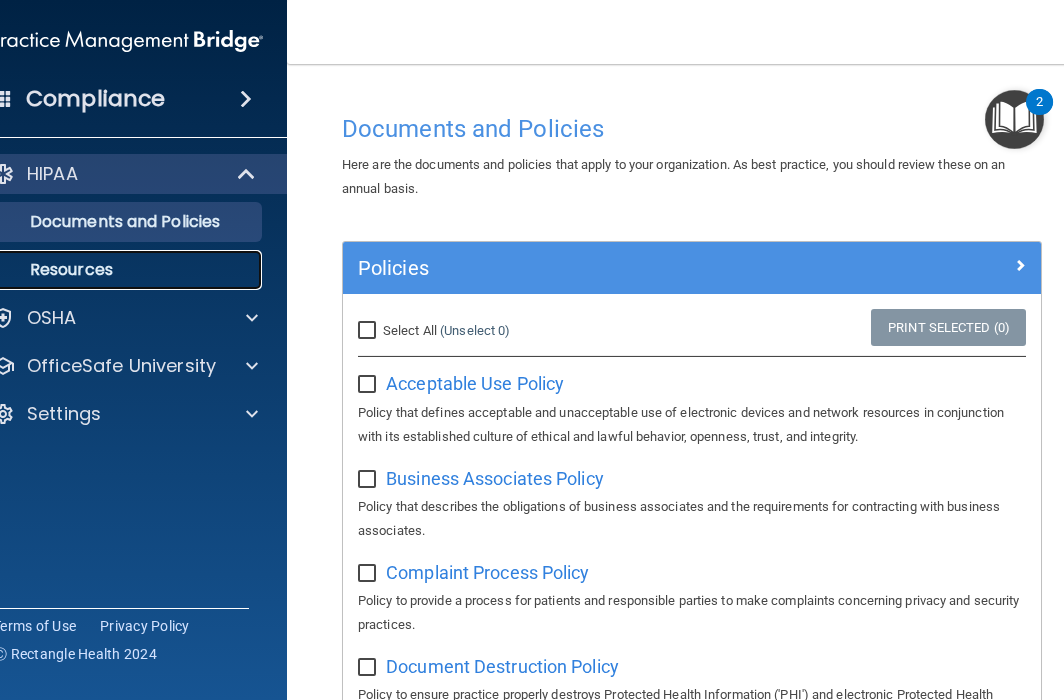 click on "Resources" at bounding box center (116, 270) 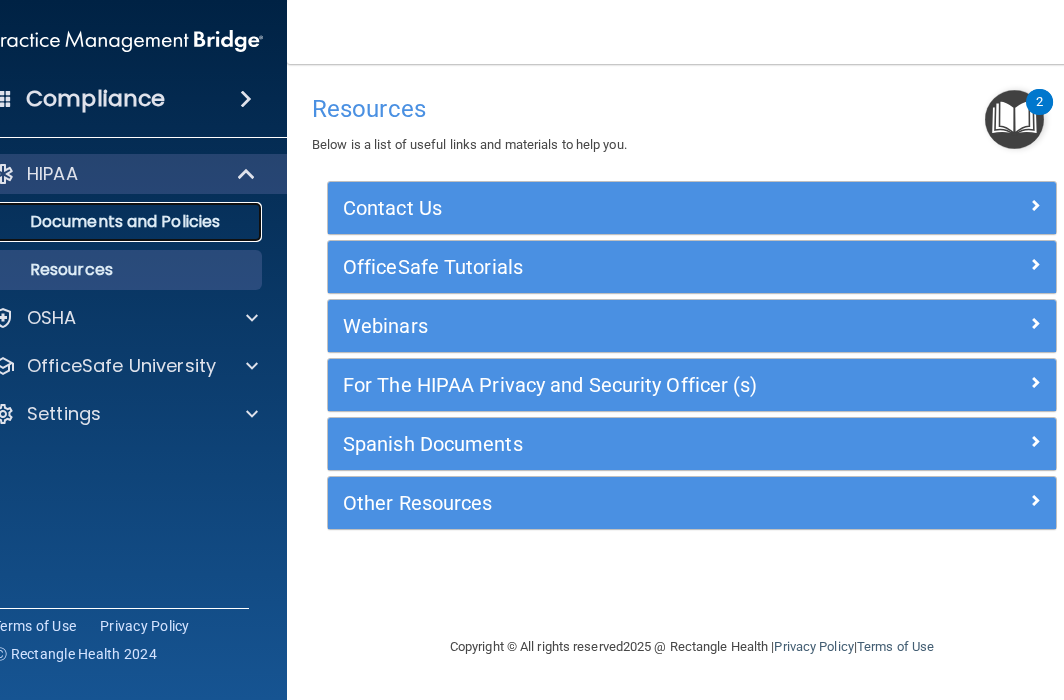 click on "Documents and Policies" at bounding box center (116, 222) 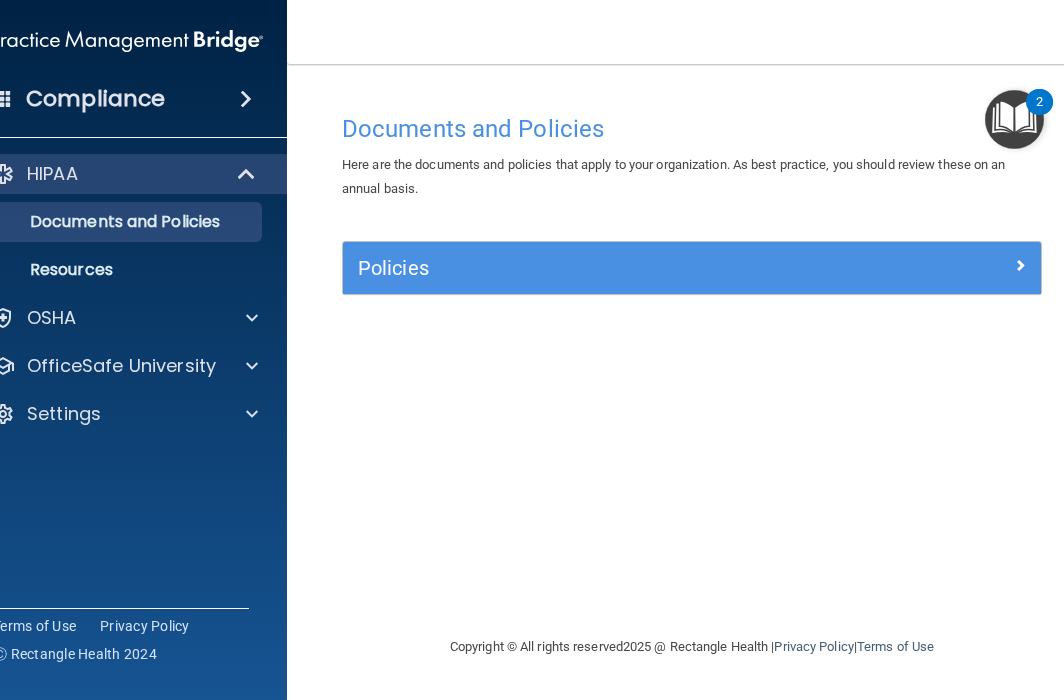 click at bounding box center [1014, 119] 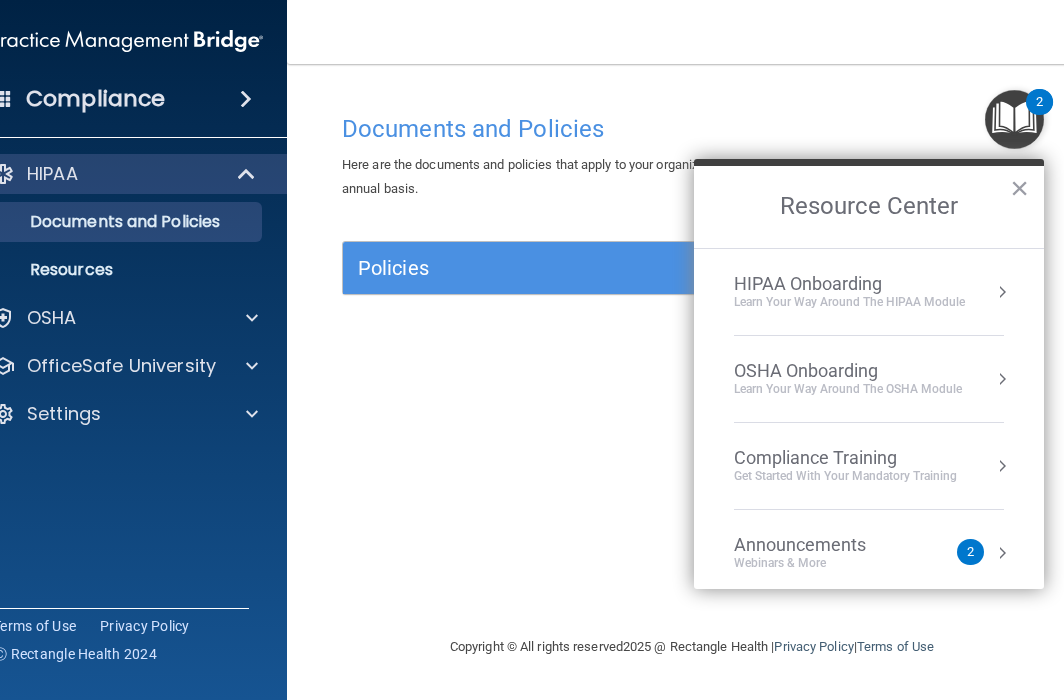 click on "HIPAA Onboarding" at bounding box center (849, 284) 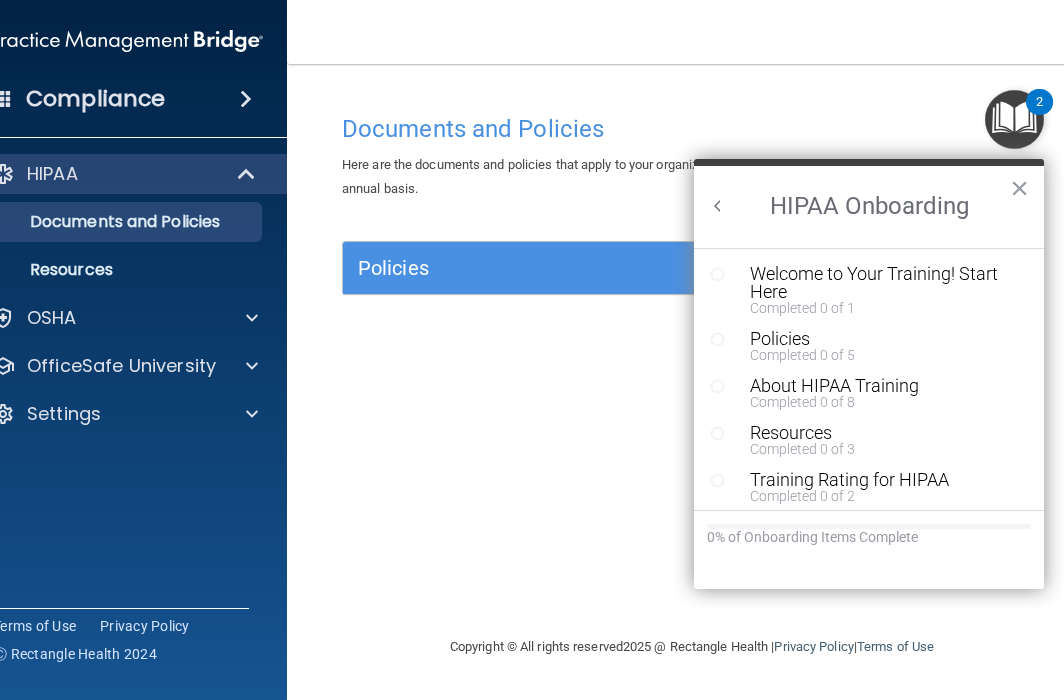 scroll, scrollTop: 0, scrollLeft: 0, axis: both 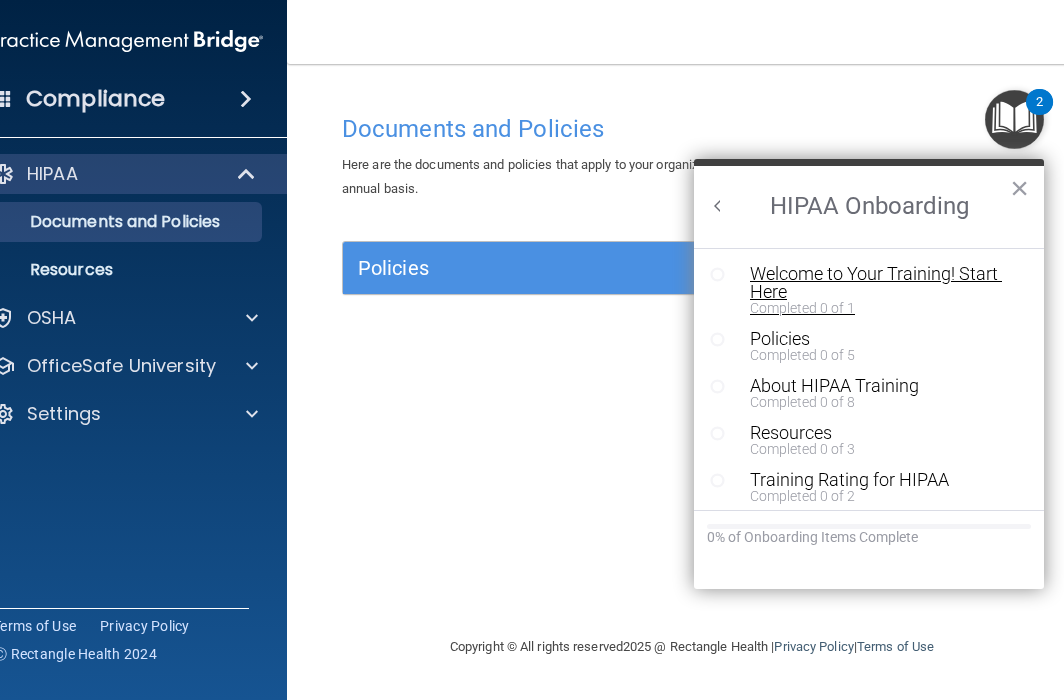 click on "Welcome to Your Training! Start Here" at bounding box center [876, 283] 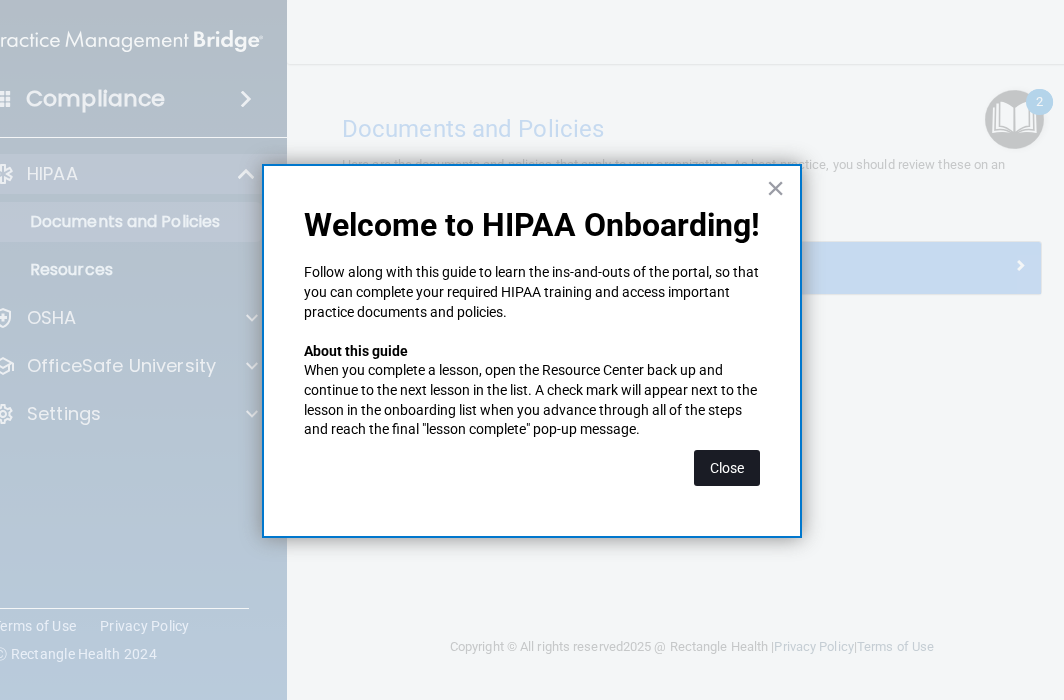 click on "Close" at bounding box center [727, 468] 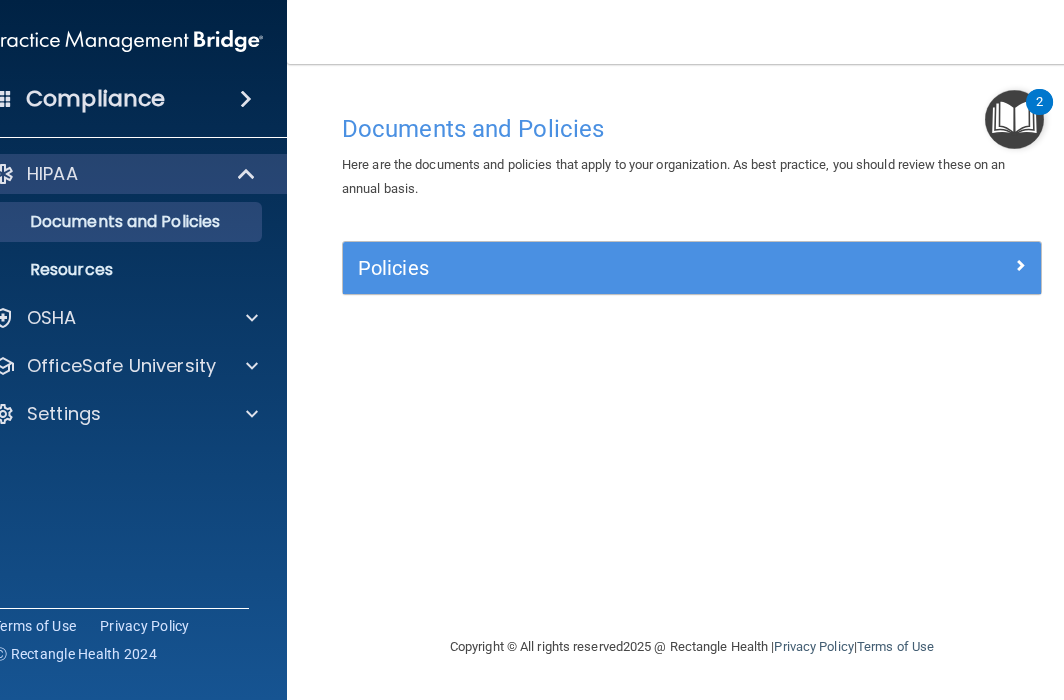 click on "2" at bounding box center (1039, 115) 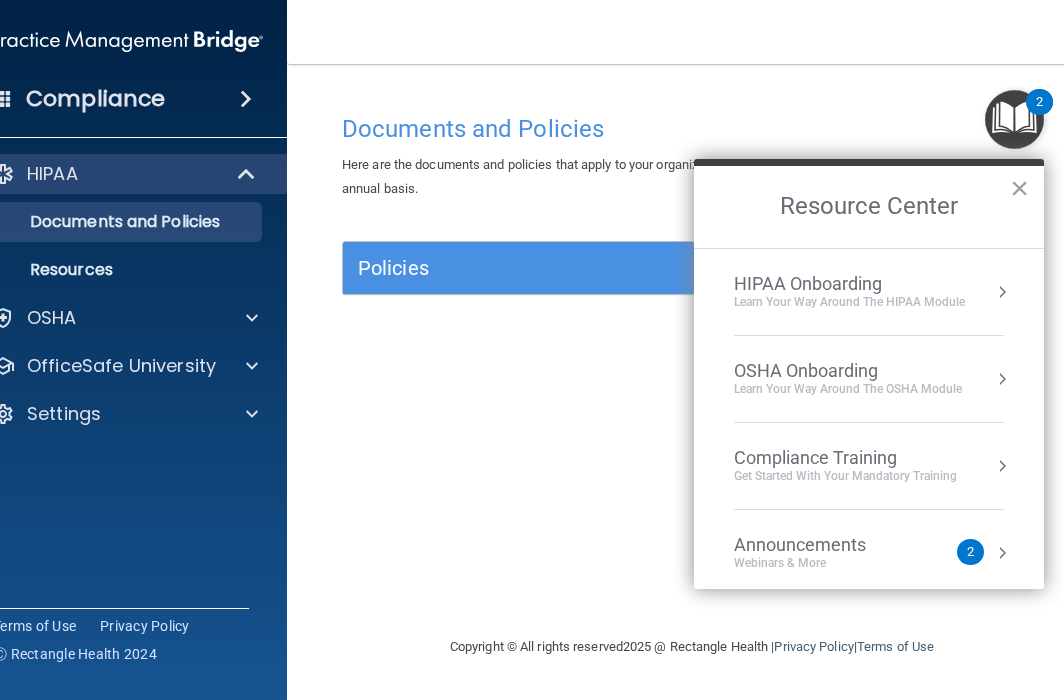 scroll, scrollTop: 109, scrollLeft: 0, axis: vertical 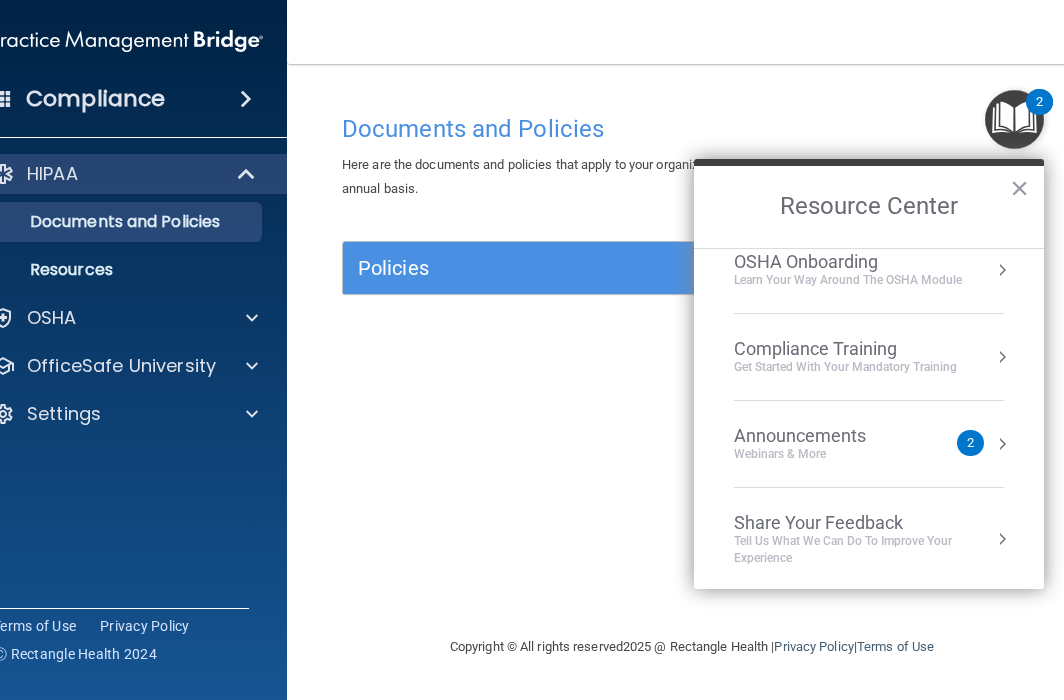 click on "Webinars & More" at bounding box center (820, 454) 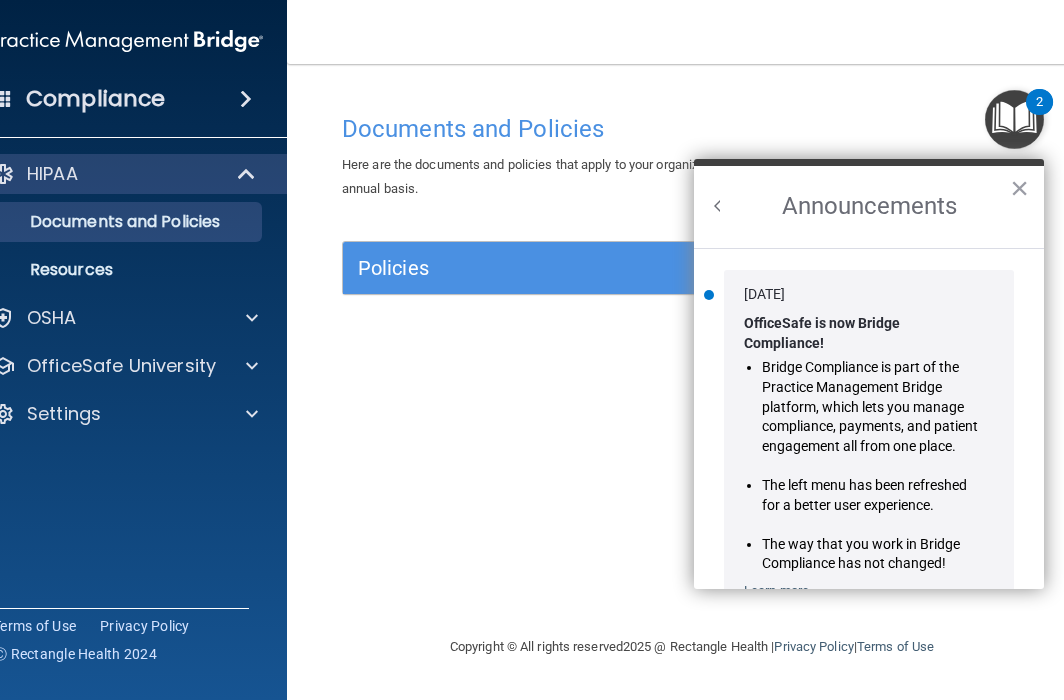 scroll, scrollTop: 0, scrollLeft: 0, axis: both 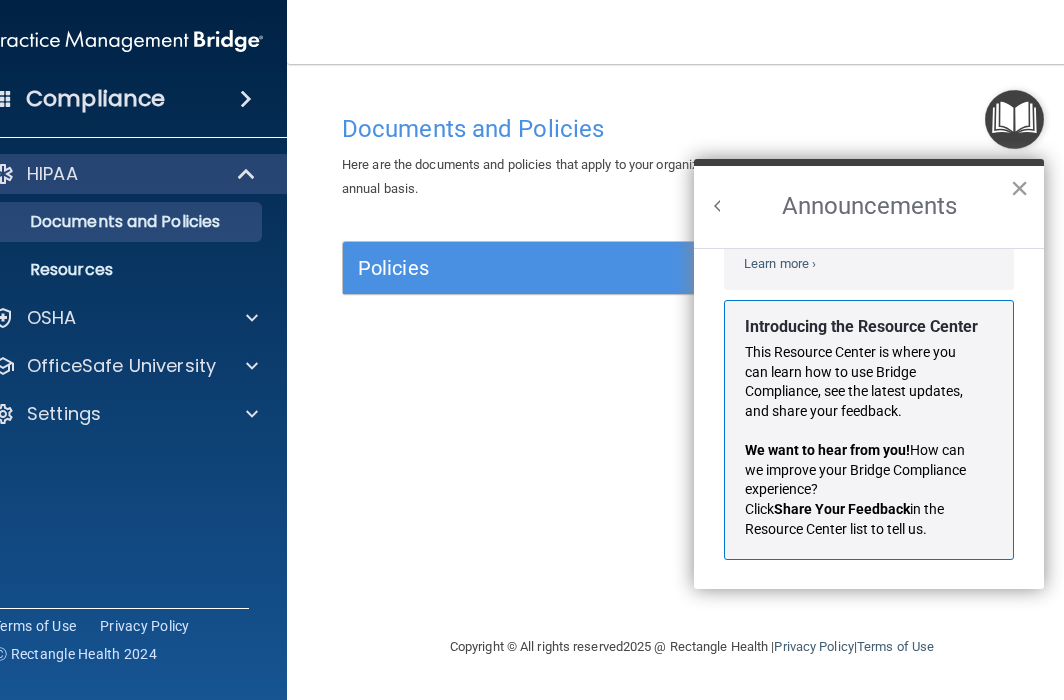 click on "×" at bounding box center (1019, 188) 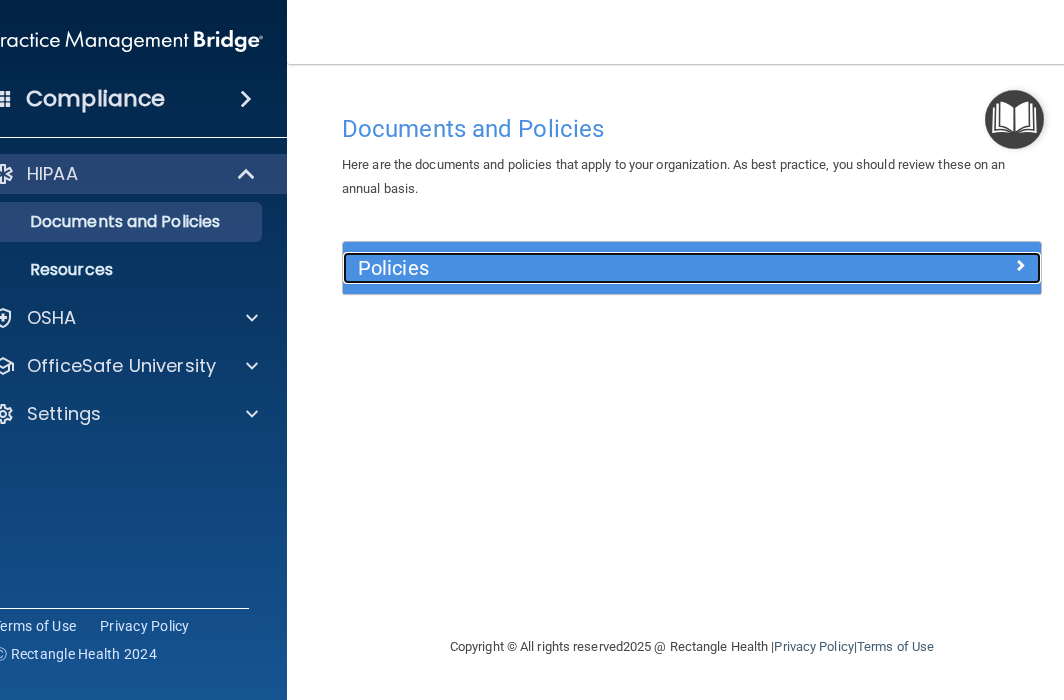 click on "Policies" at bounding box center (605, 268) 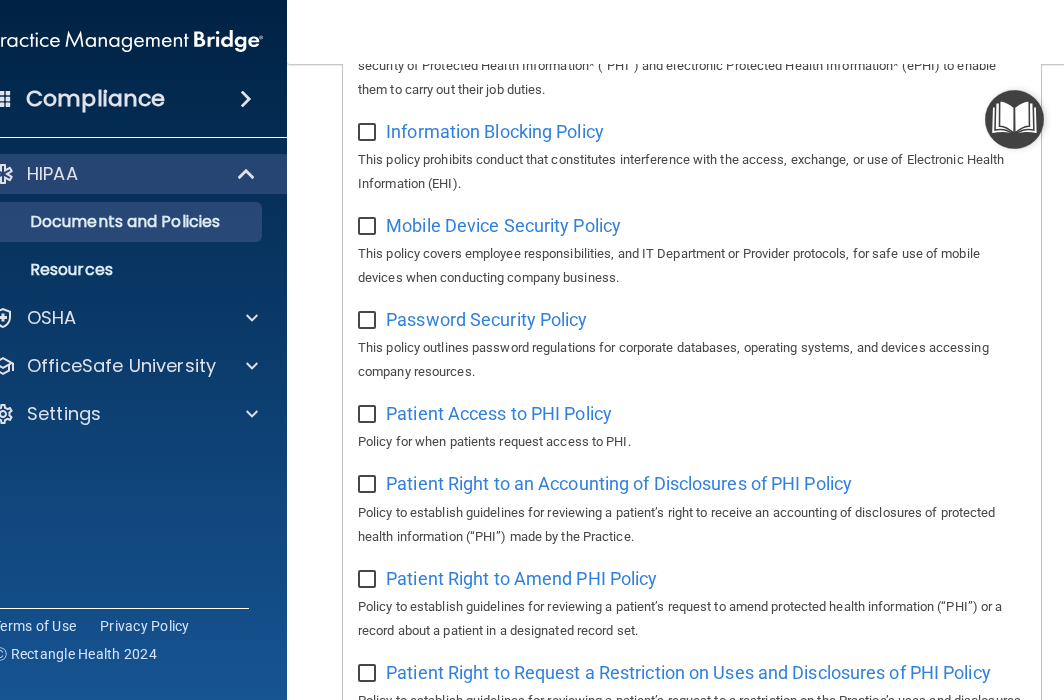 scroll, scrollTop: 903, scrollLeft: 0, axis: vertical 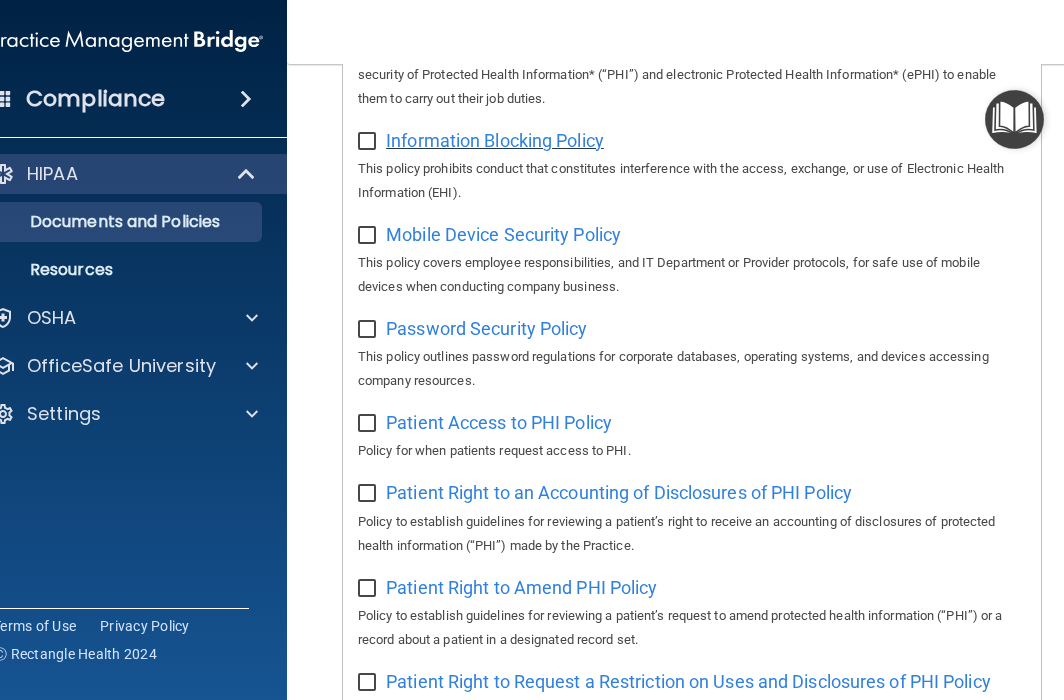 click on "Information Blocking Policy" at bounding box center [495, 140] 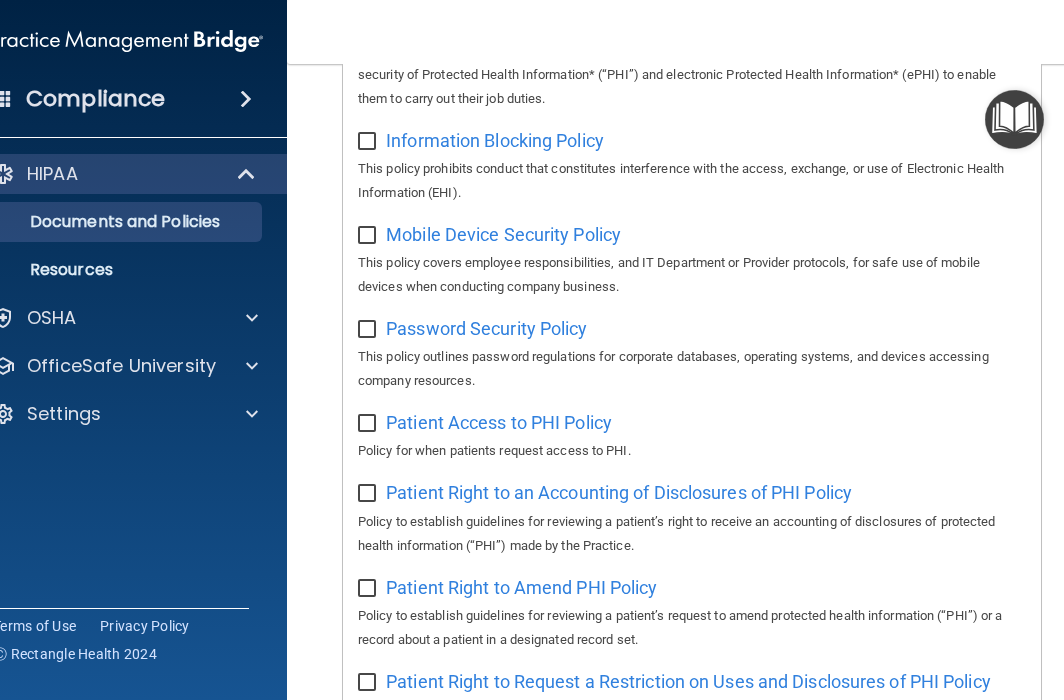 click at bounding box center [369, 142] 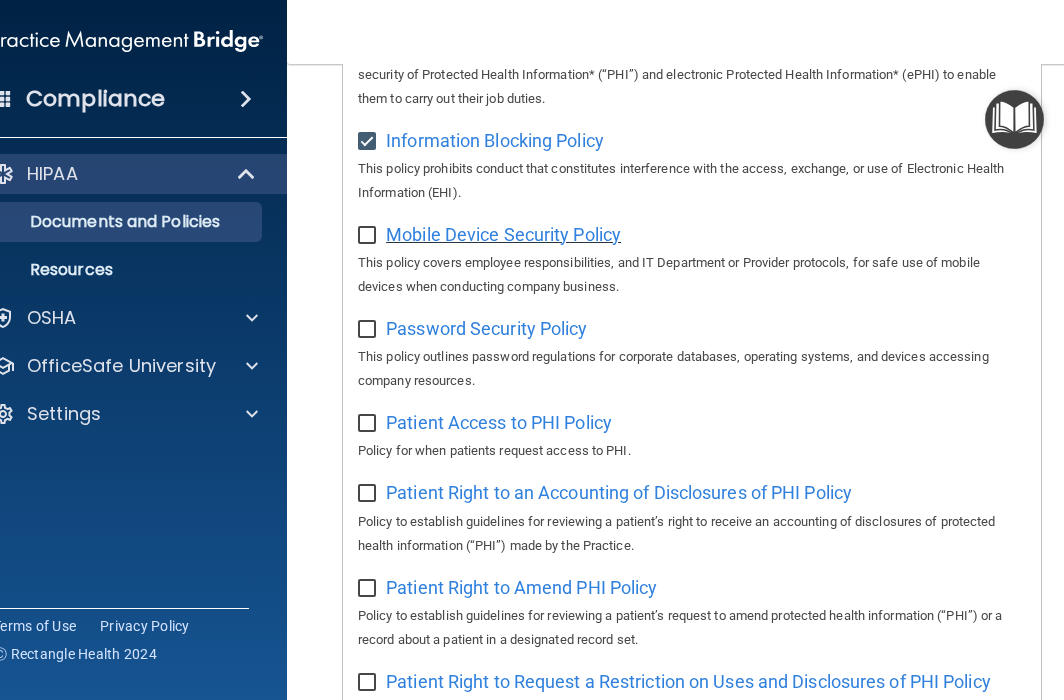 click on "Mobile Device Security Policy" at bounding box center (503, 234) 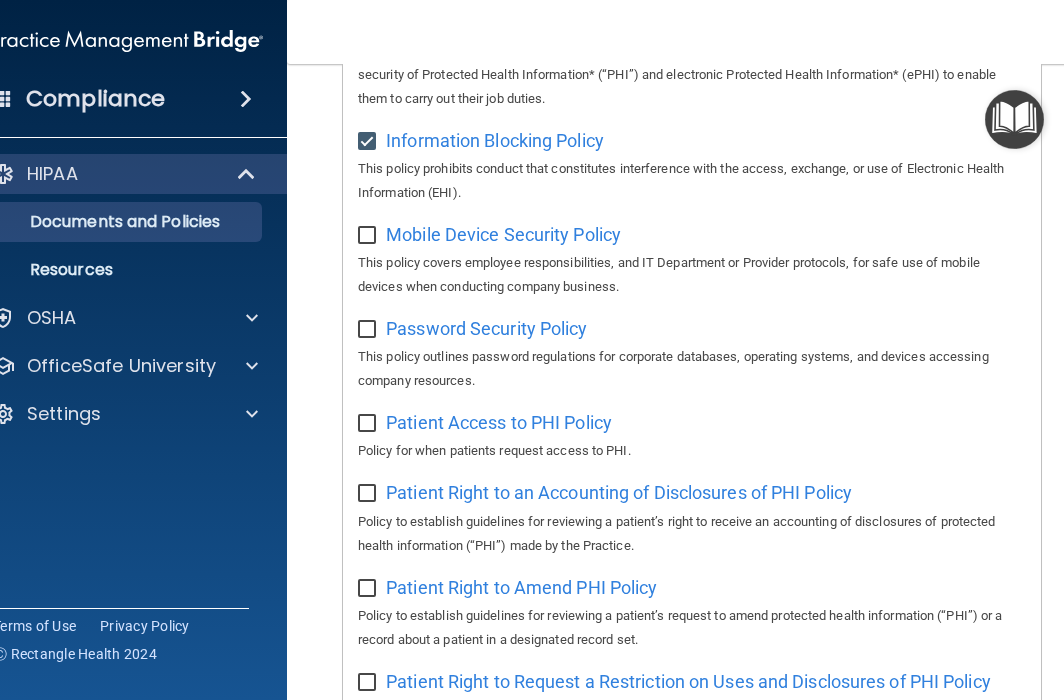 click at bounding box center [369, 236] 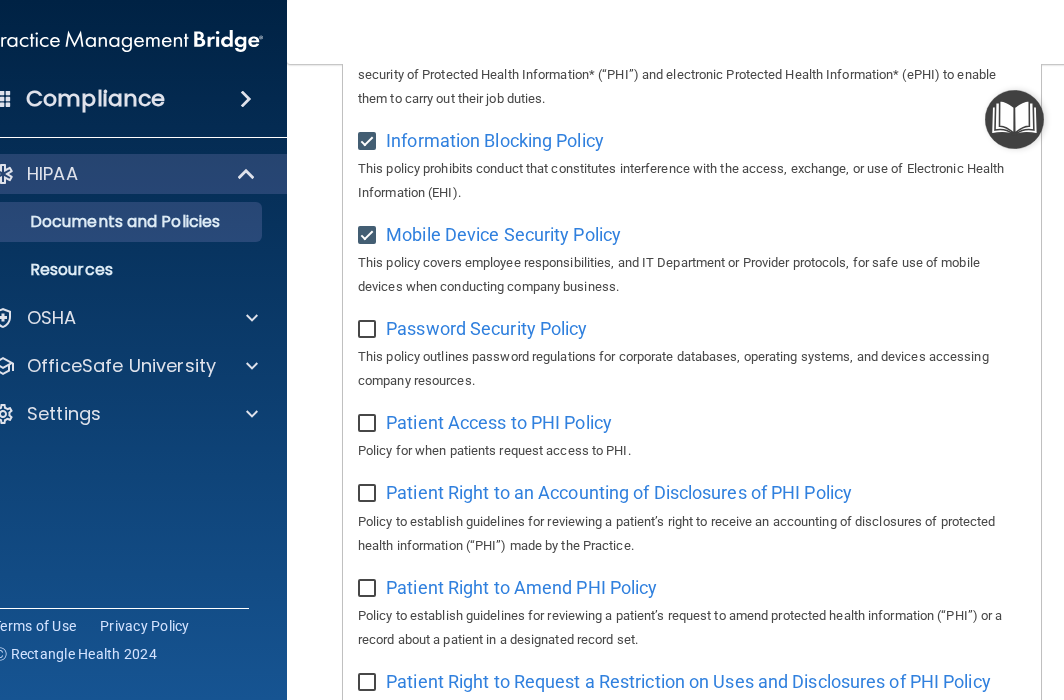click at bounding box center (369, 330) 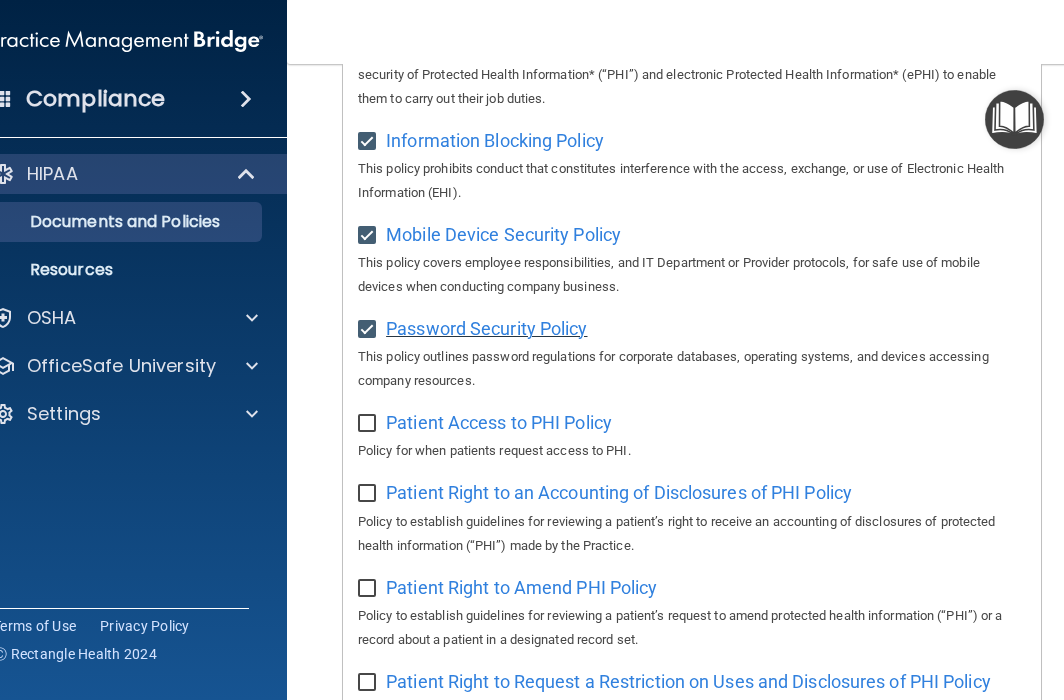 click on "Password Security Policy" at bounding box center (486, 328) 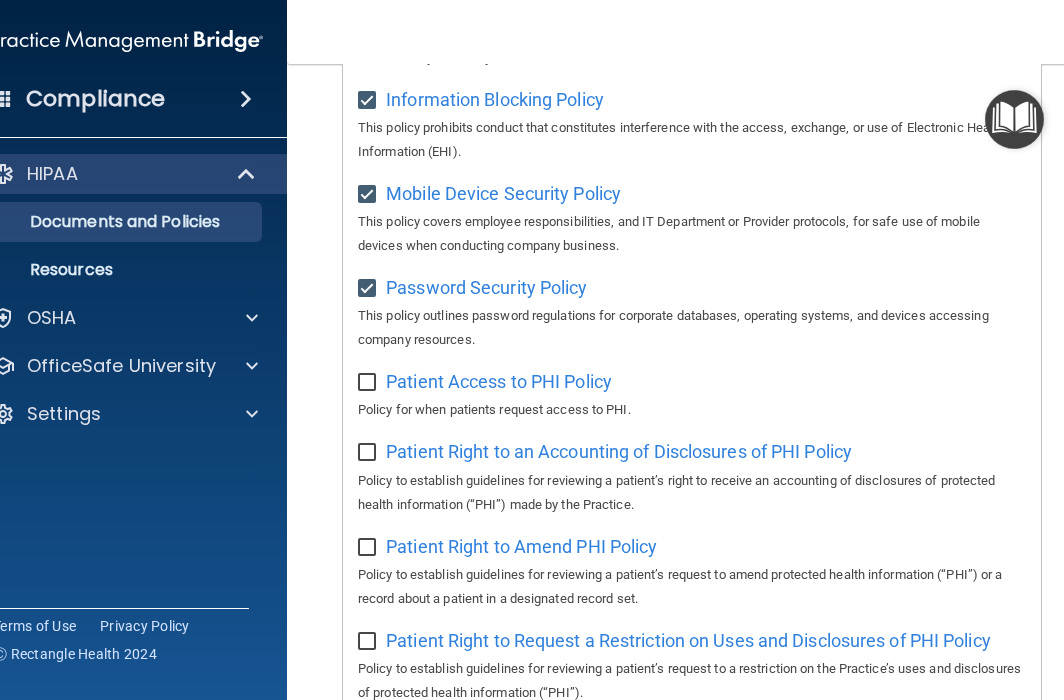 scroll, scrollTop: 944, scrollLeft: 0, axis: vertical 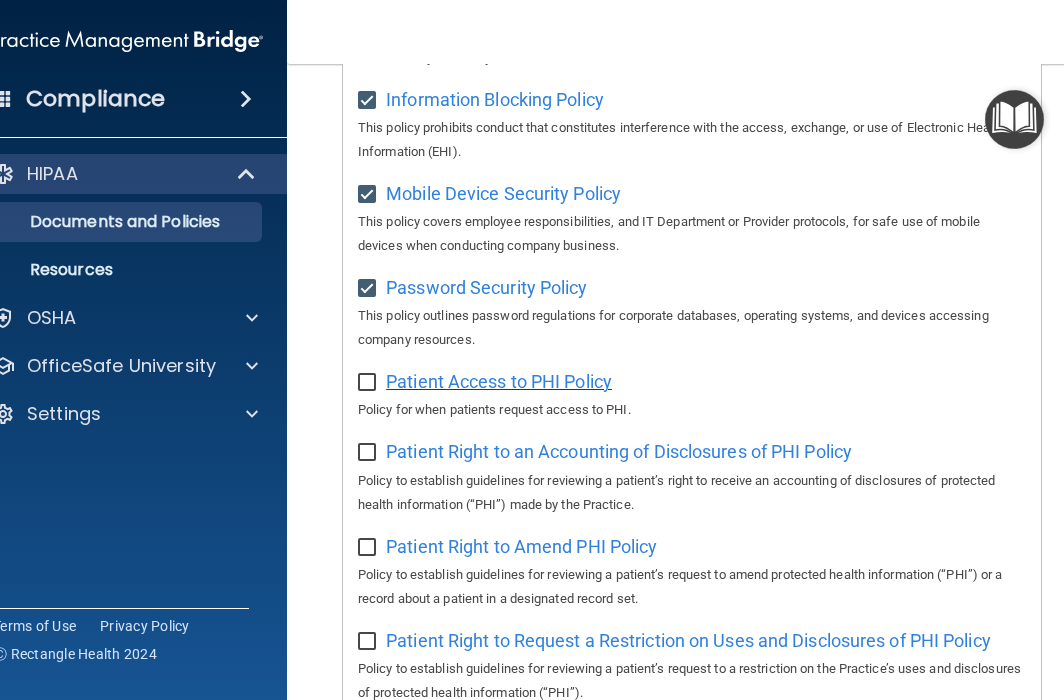 click on "Patient Access to PHI Policy" at bounding box center (499, 381) 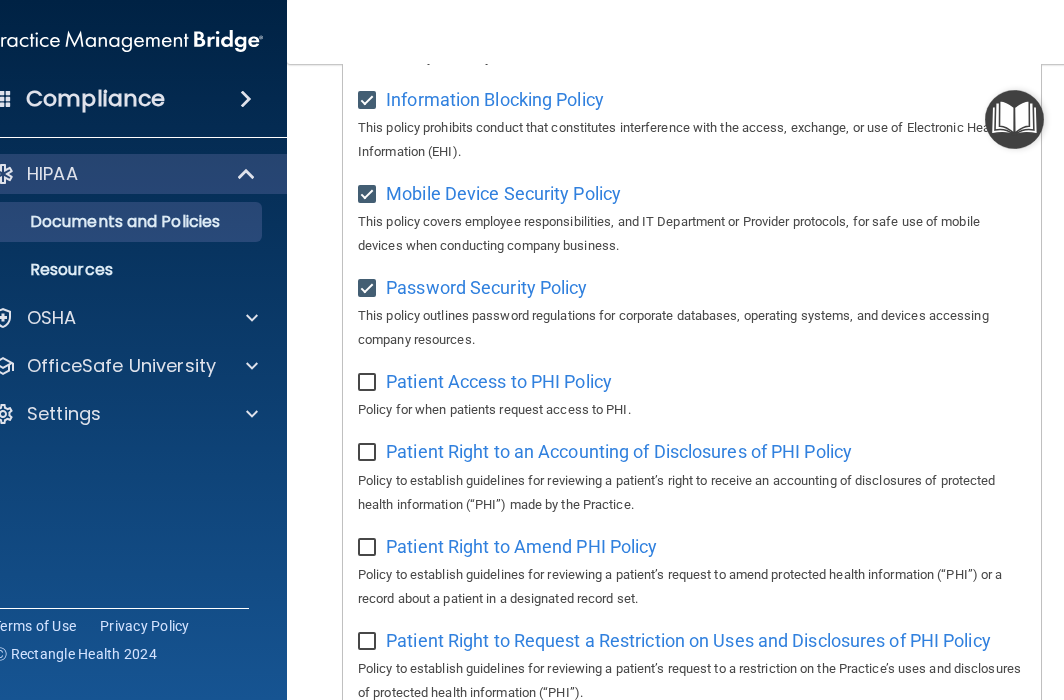 click at bounding box center [369, 383] 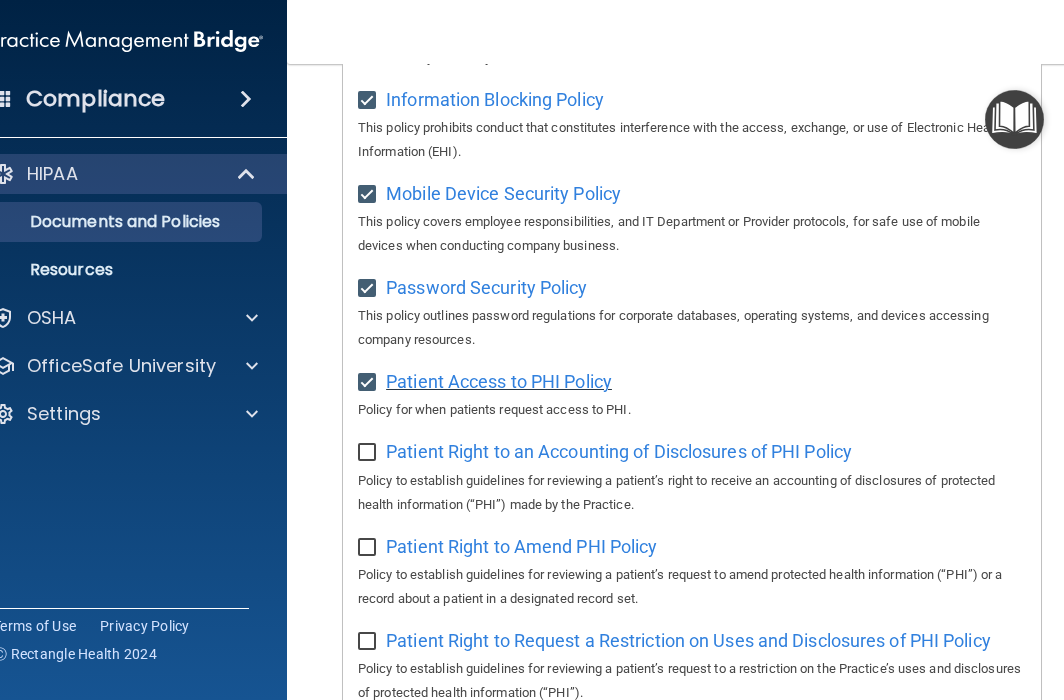 scroll, scrollTop: 976, scrollLeft: 0, axis: vertical 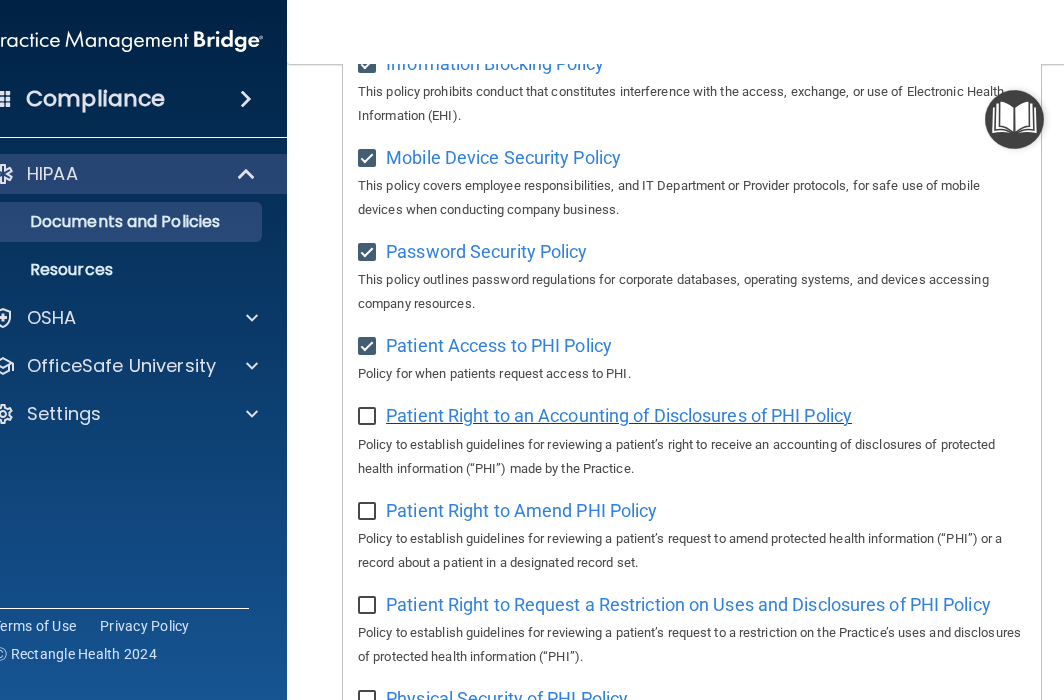 click on "Patient Right to an Accounting of Disclosures of PHI Policy" at bounding box center [619, 415] 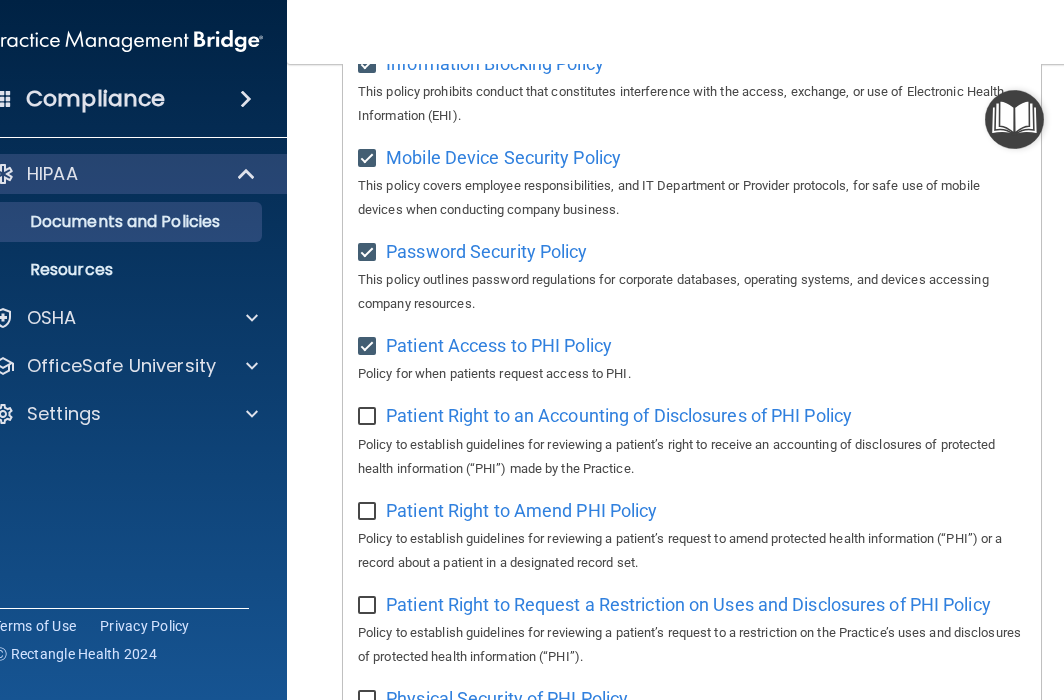 click at bounding box center [369, 417] 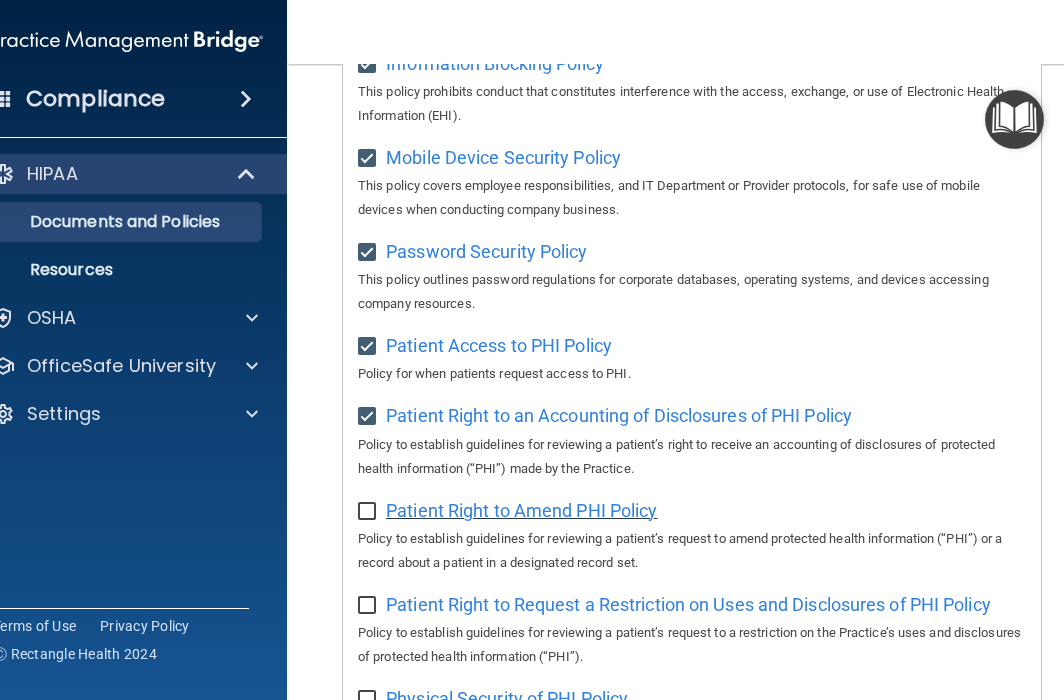 click on "Patient Right to Amend PHI Policy" at bounding box center [521, 510] 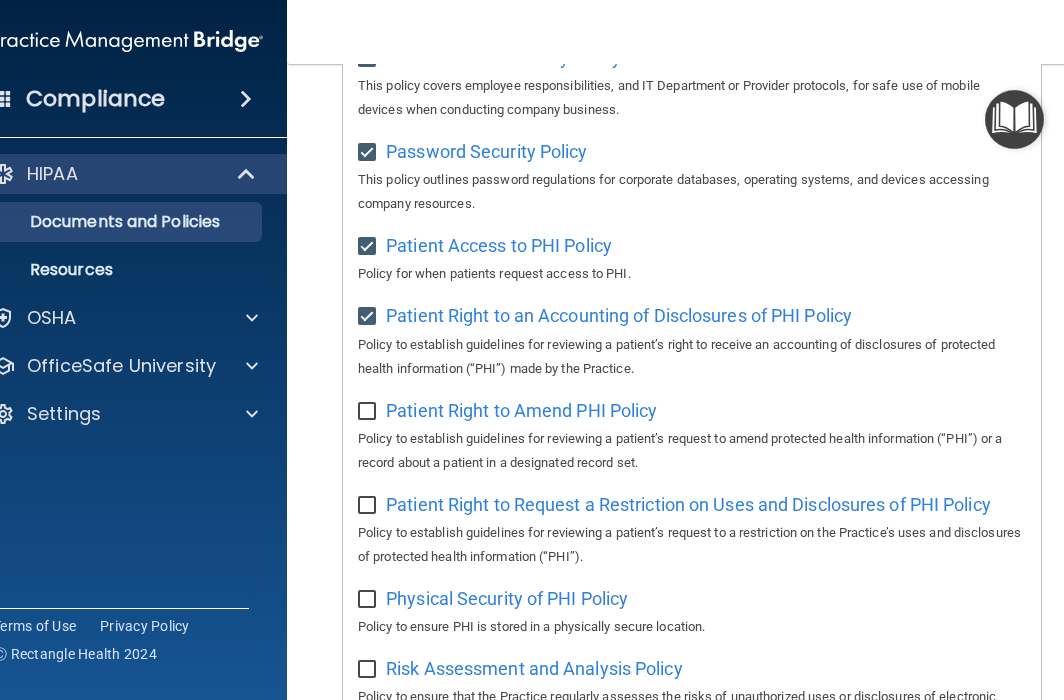 scroll, scrollTop: 1094, scrollLeft: 0, axis: vertical 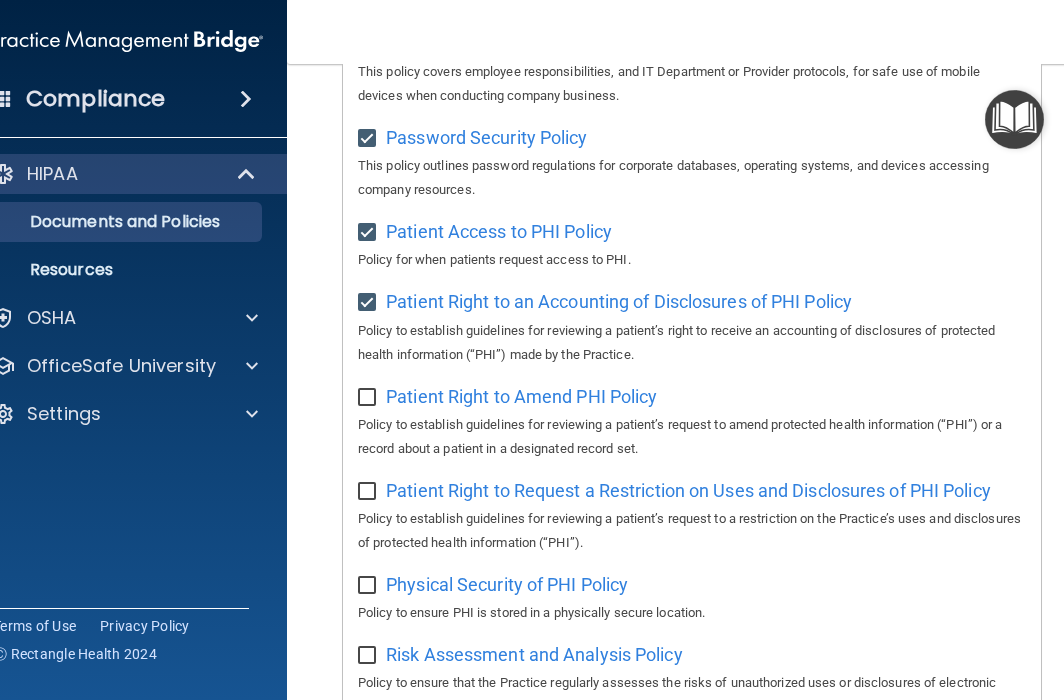 click at bounding box center [369, 398] 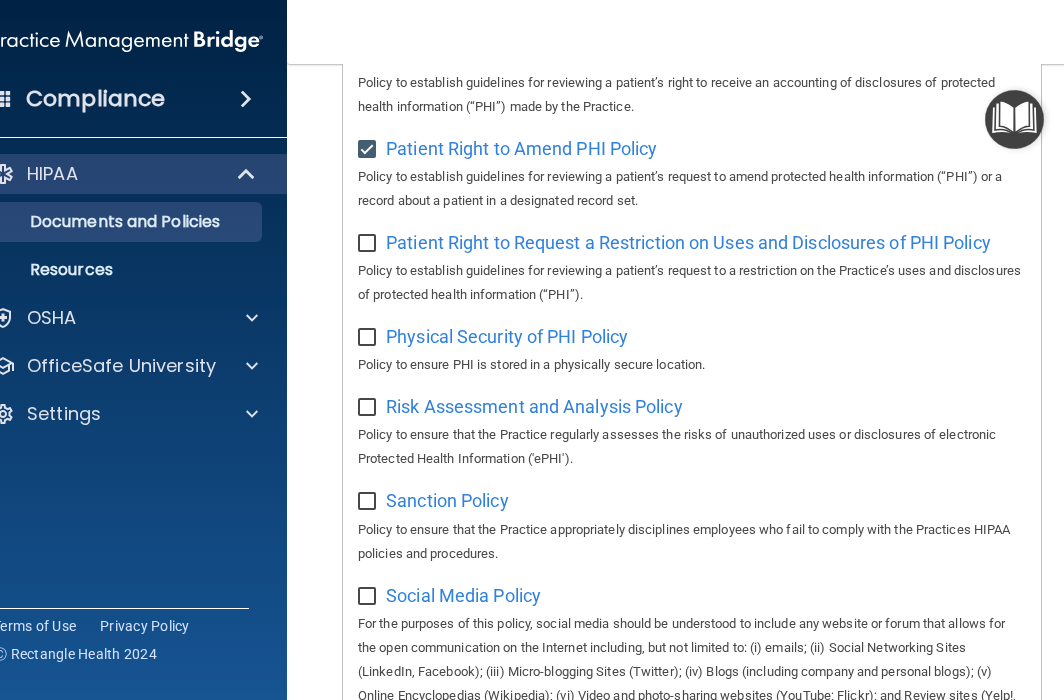 scroll, scrollTop: 1343, scrollLeft: 0, axis: vertical 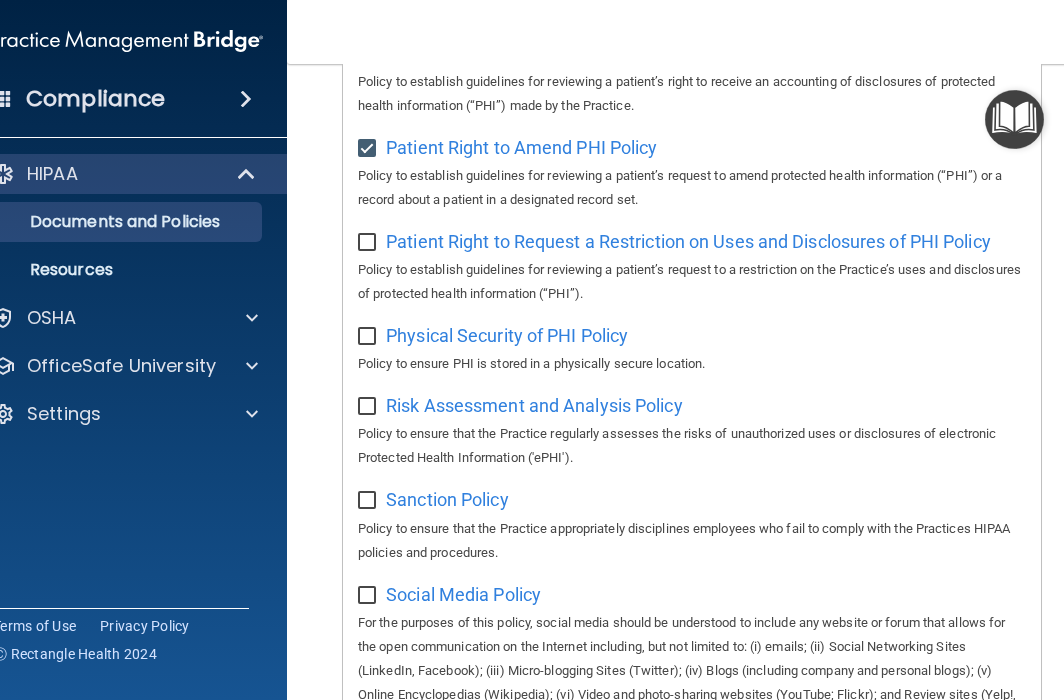 click on "Patient Right to Request a Restriction on Uses and Disclosures of PHI Policy                         Policy to establish guidelines for reviewing a patient’s request to a restriction on the Practice’s uses and disclosures of protected health information (“PHI”)." at bounding box center (692, 265) 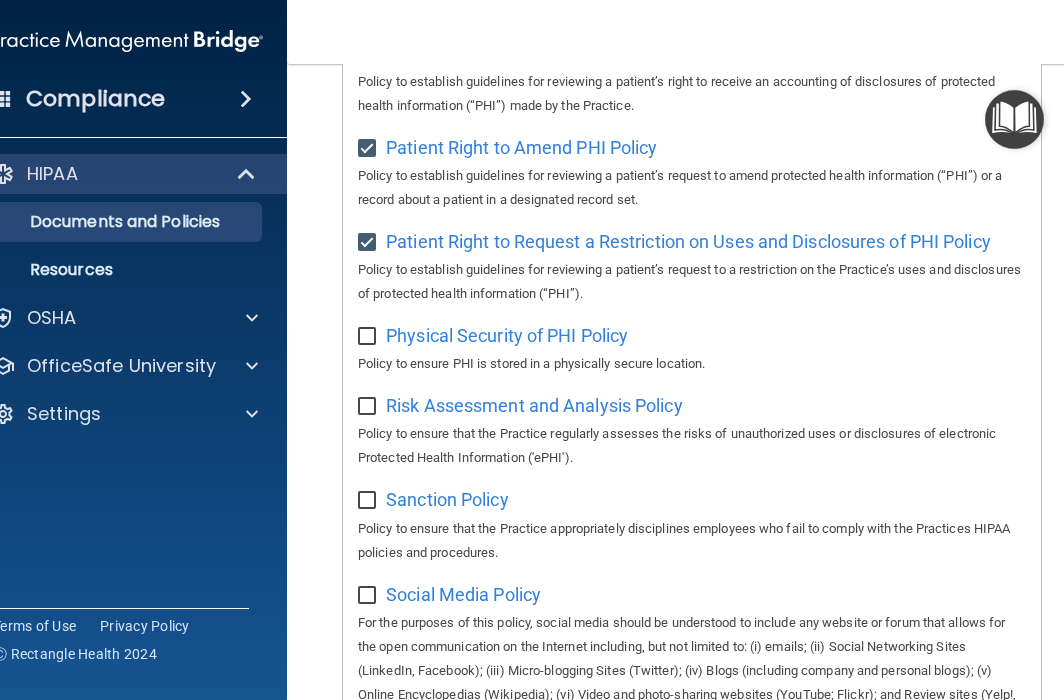 click at bounding box center (369, 337) 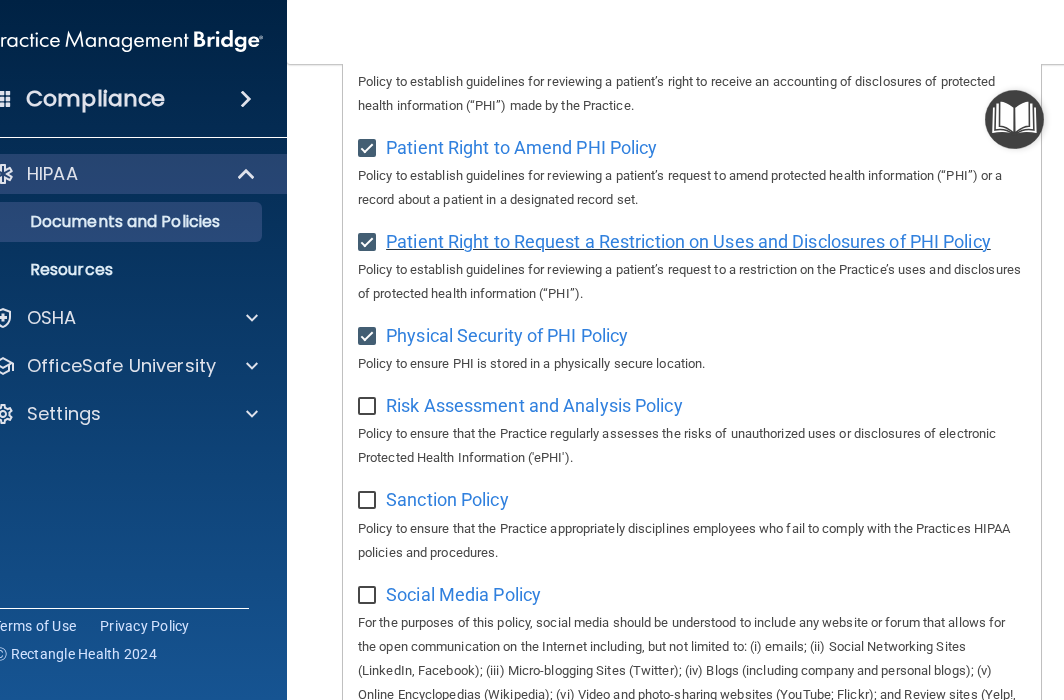 click on "Patient Right to Request a Restriction on Uses and Disclosures of PHI Policy" at bounding box center [688, 241] 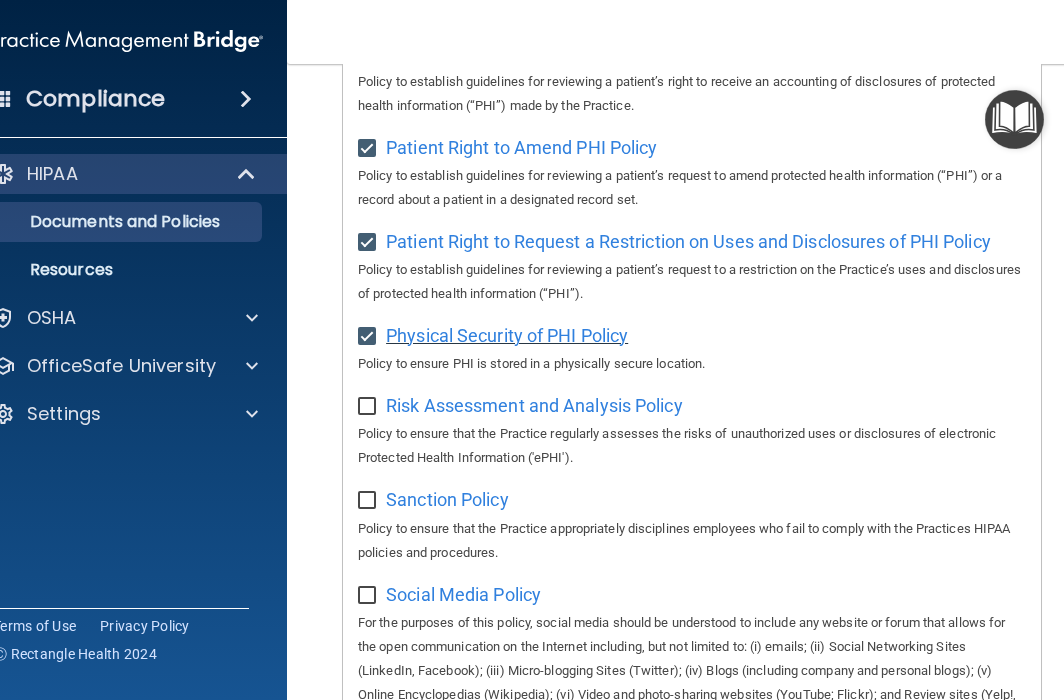 scroll, scrollTop: 1424, scrollLeft: 0, axis: vertical 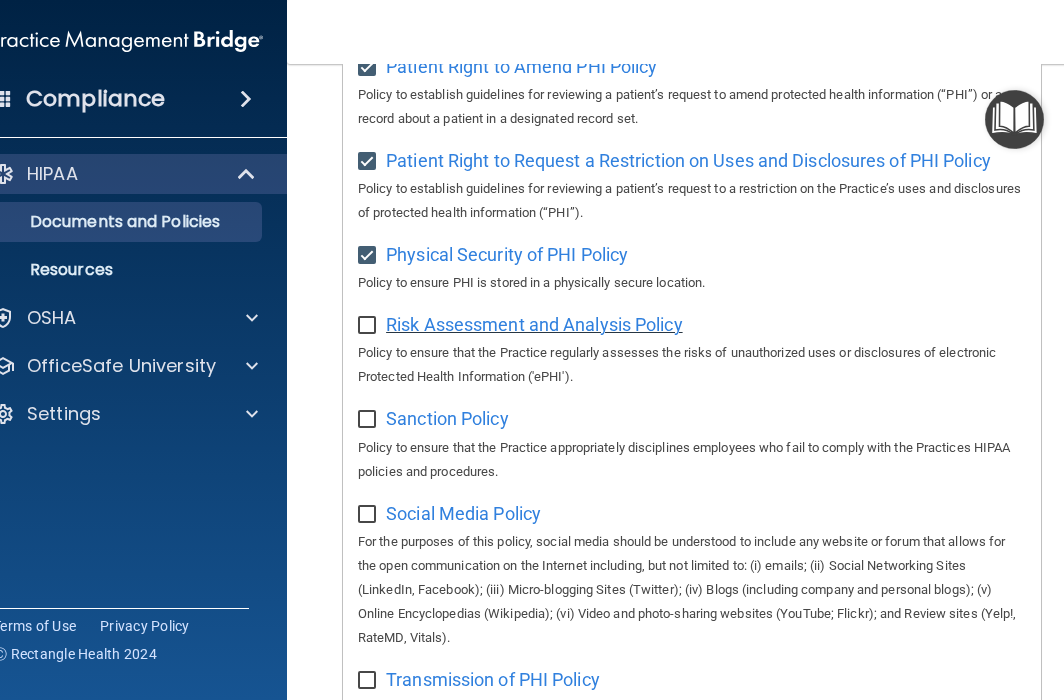 click on "Risk Assessment and Analysis Policy" at bounding box center (534, 324) 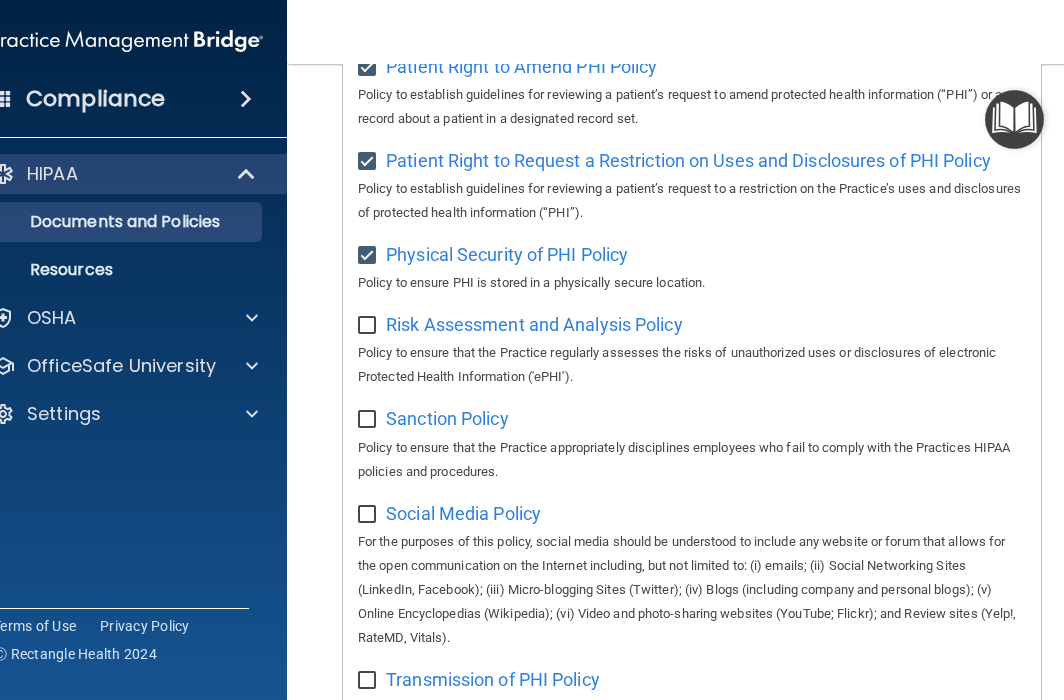 click at bounding box center (369, 326) 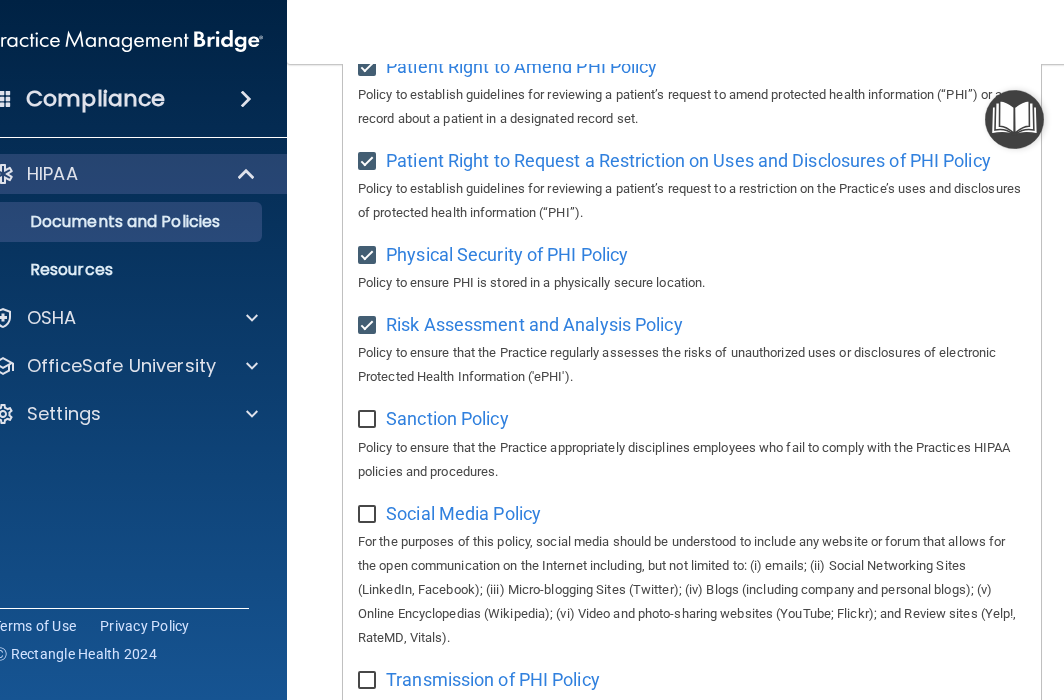 click at bounding box center (369, 420) 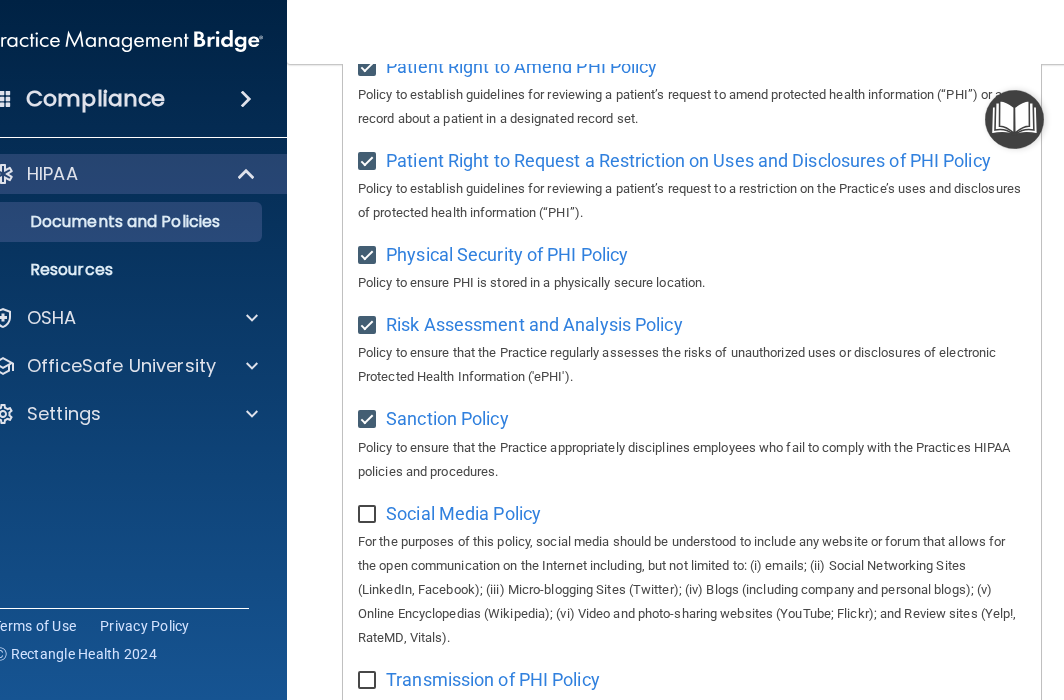scroll, scrollTop: 1396, scrollLeft: 0, axis: vertical 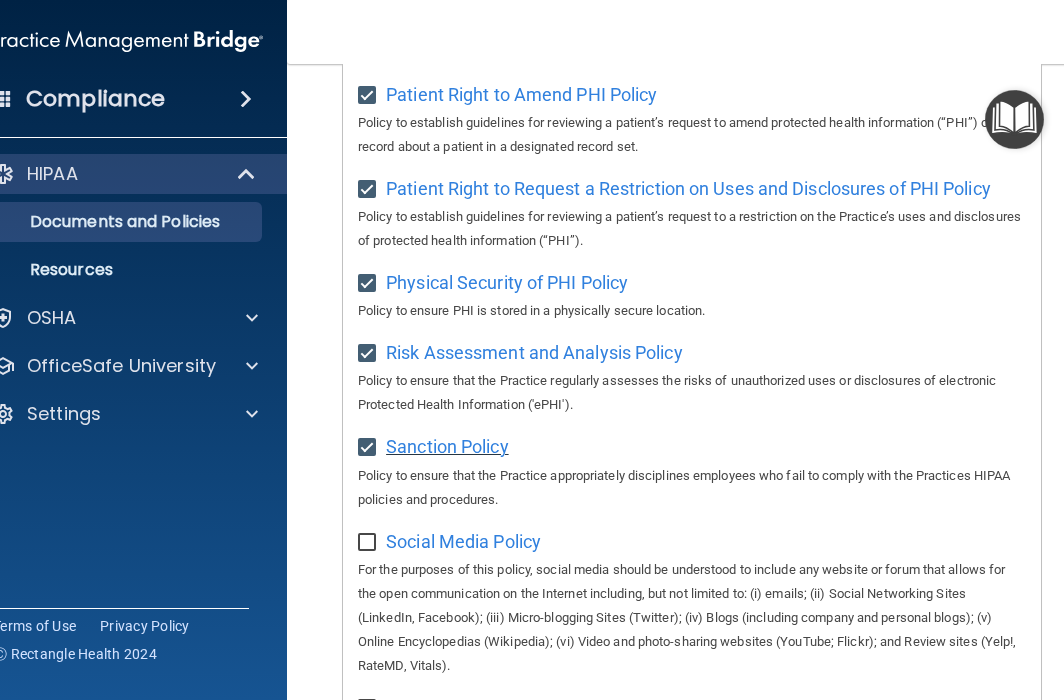 click on "Sanction Policy" at bounding box center [447, 446] 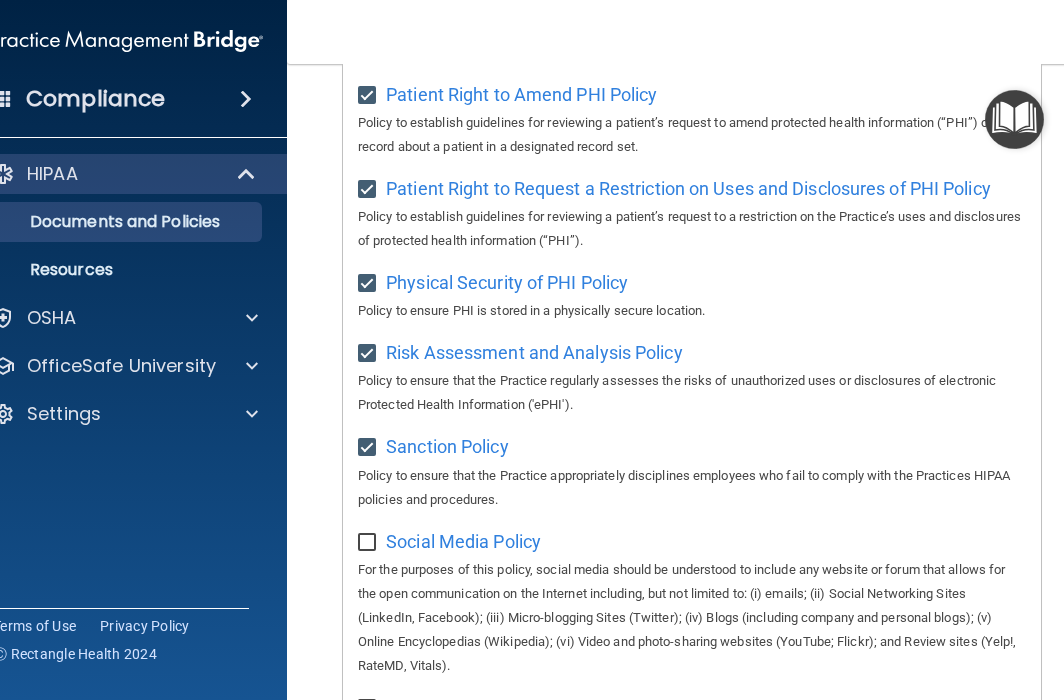 click at bounding box center (369, 543) 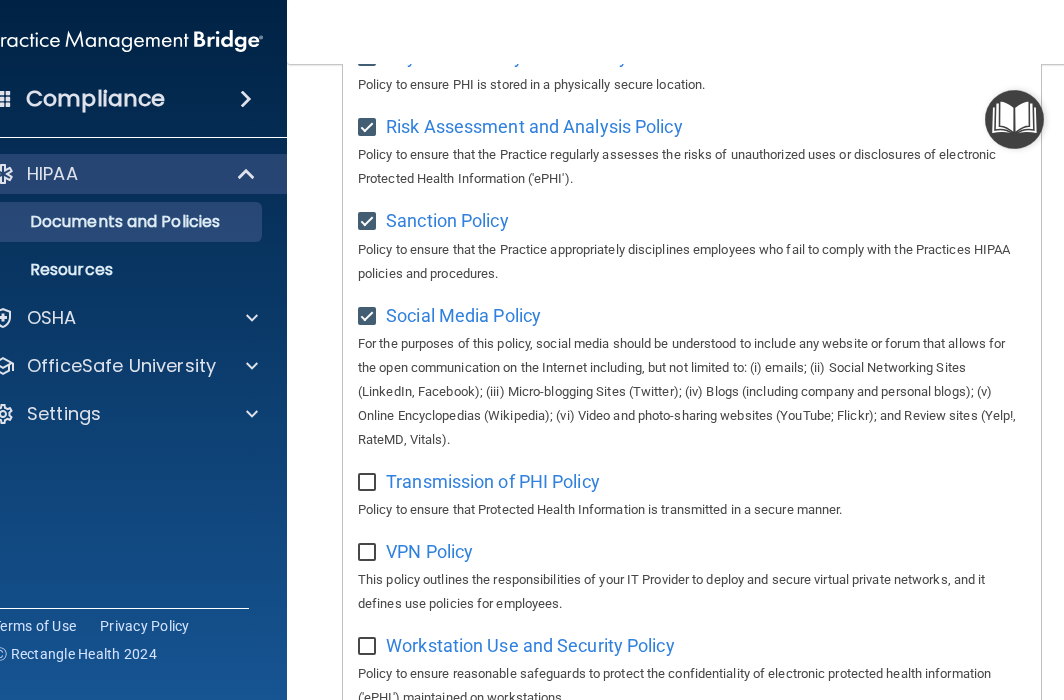 scroll, scrollTop: 1688, scrollLeft: 0, axis: vertical 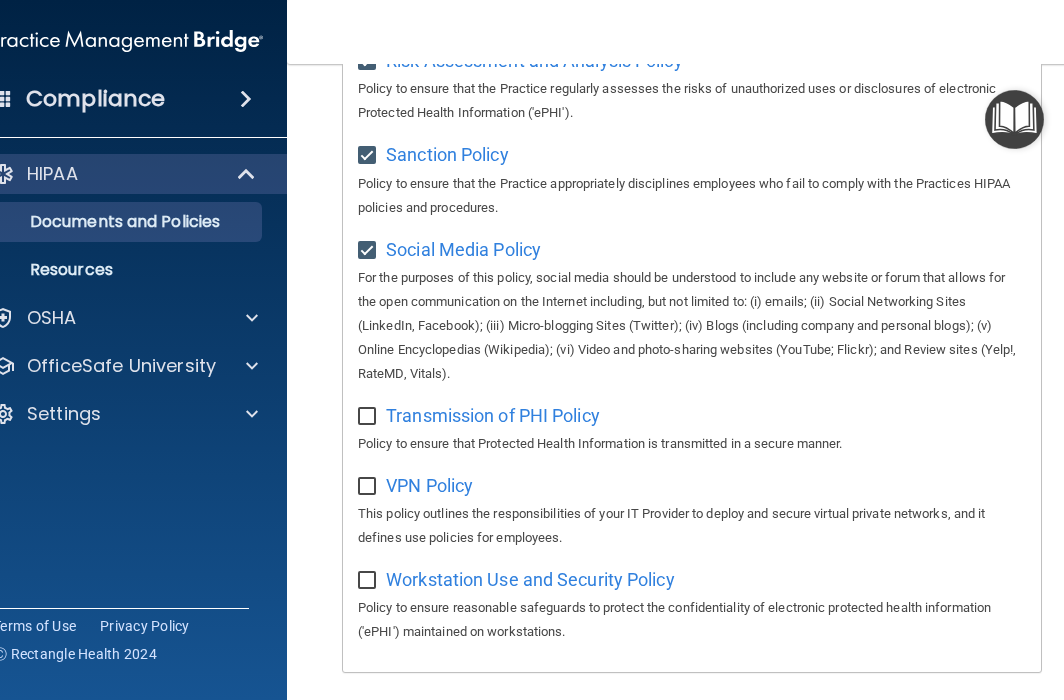 click at bounding box center (369, 417) 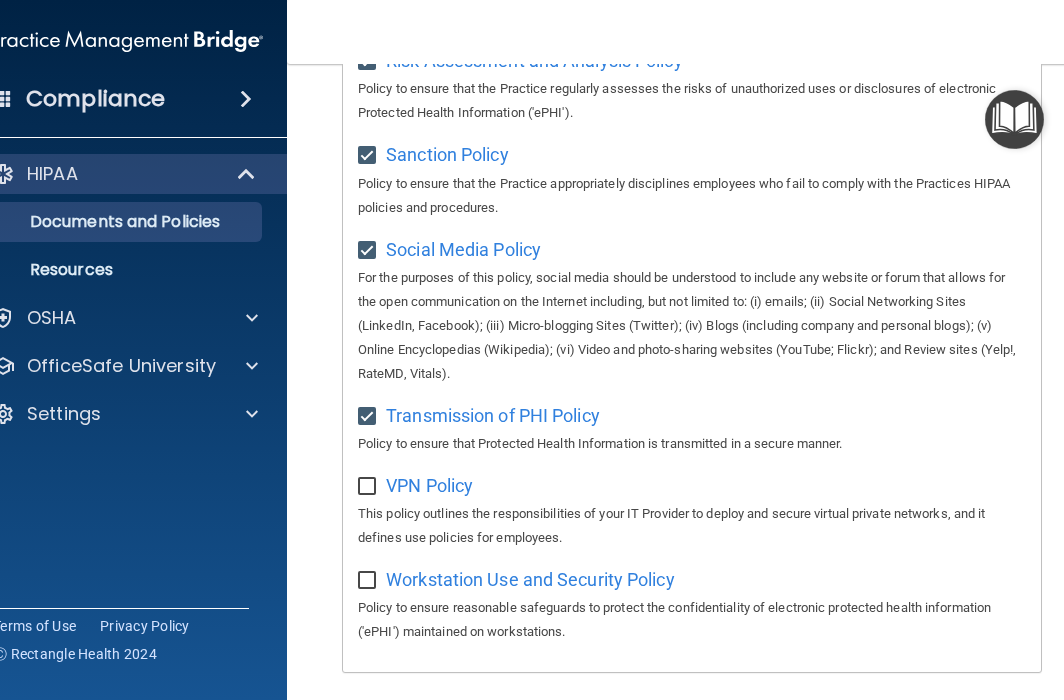 scroll, scrollTop: 1740, scrollLeft: 0, axis: vertical 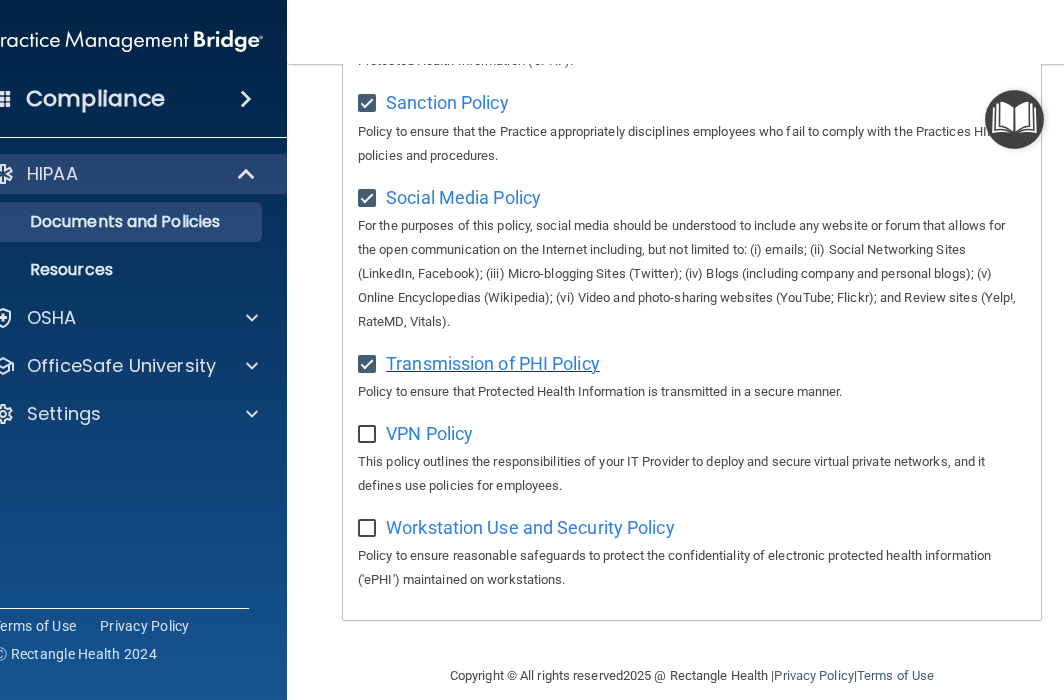 click on "Transmission of PHI Policy" at bounding box center (493, 363) 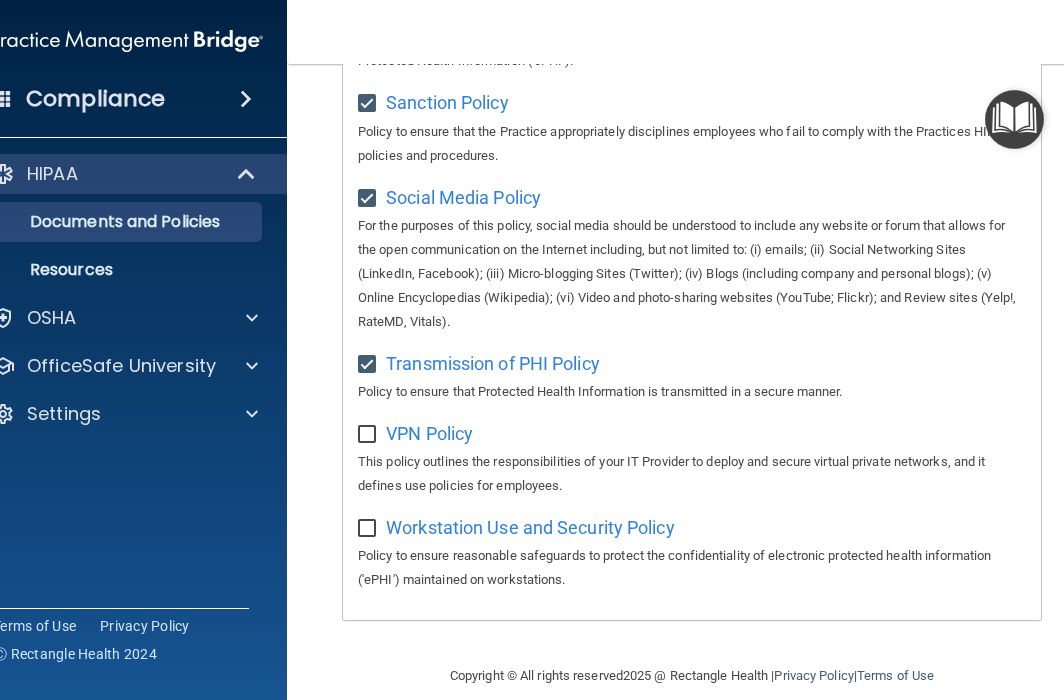 click at bounding box center [369, 435] 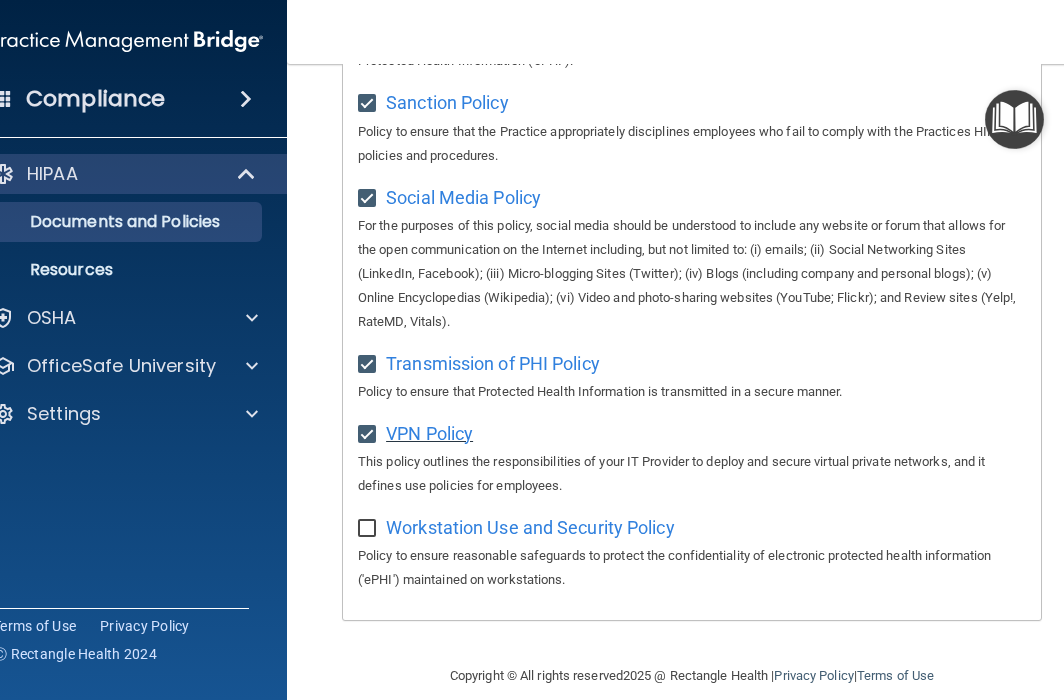 click on "VPN Policy" at bounding box center [429, 433] 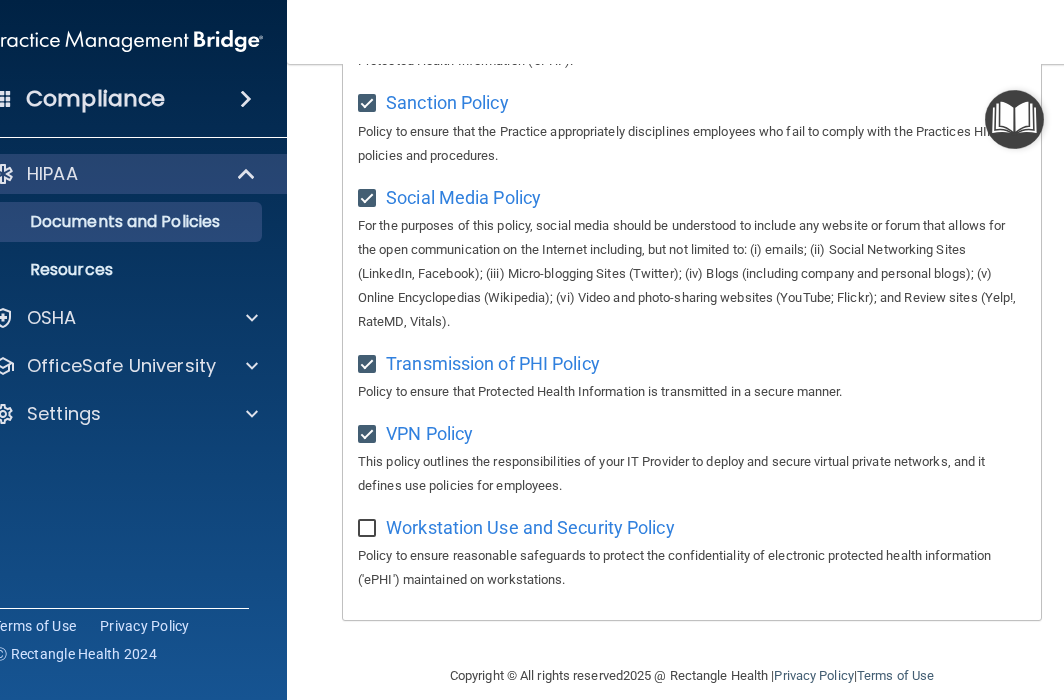 click at bounding box center [370, 522] 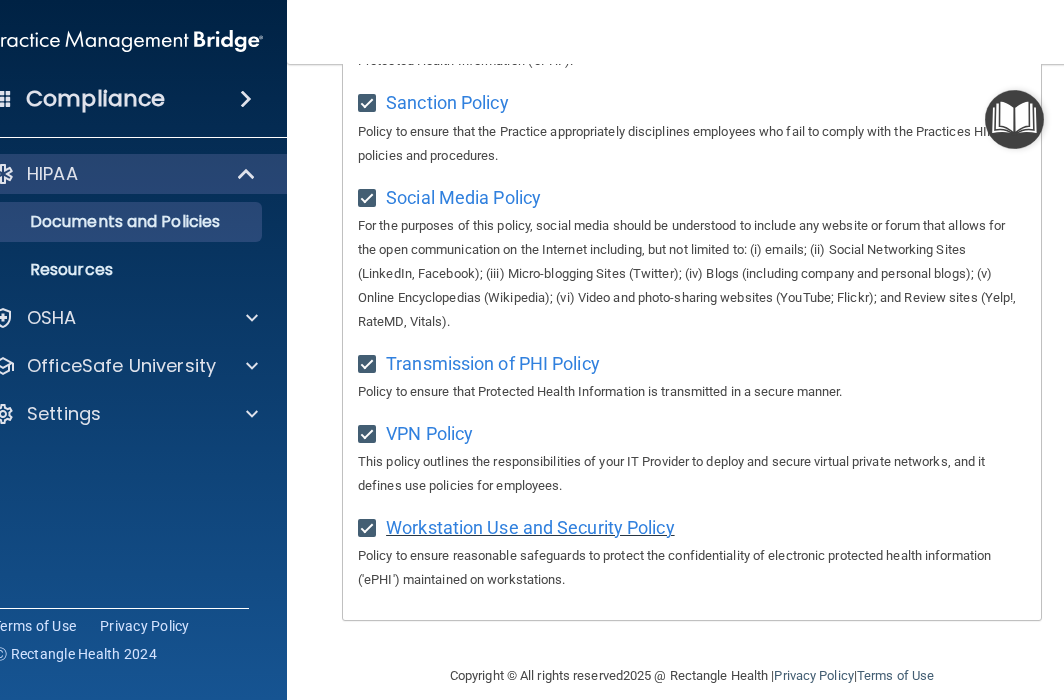 click on "Workstation Use and Security Policy" at bounding box center [530, 527] 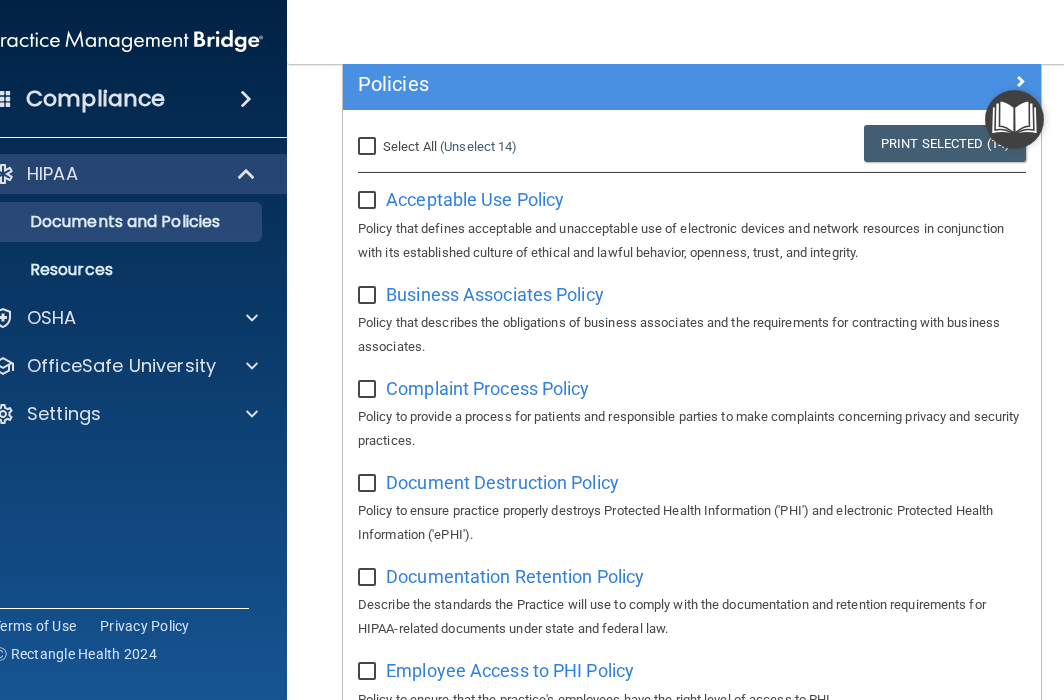 scroll, scrollTop: 184, scrollLeft: 0, axis: vertical 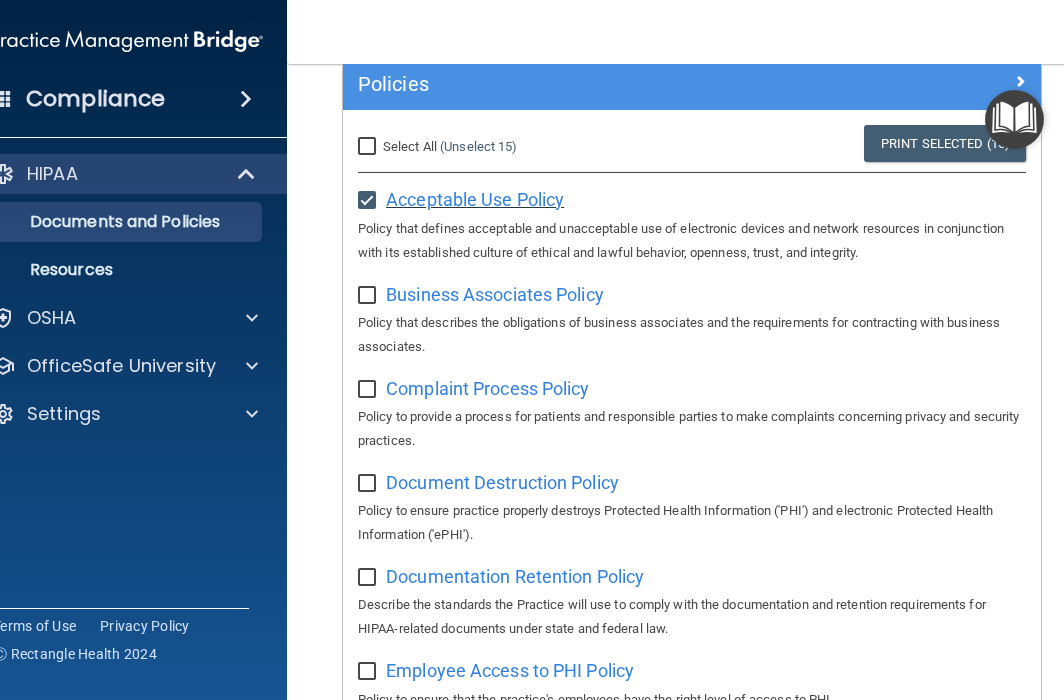 click on "Acceptable Use Policy" at bounding box center (475, 199) 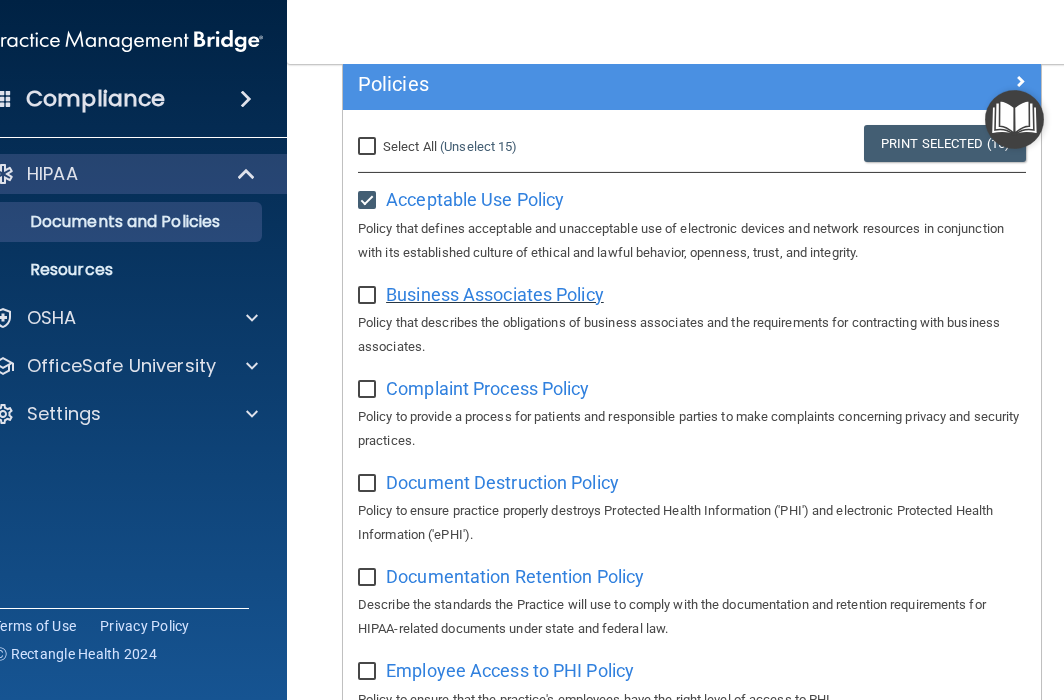 click on "Business Associates Policy" at bounding box center [495, 294] 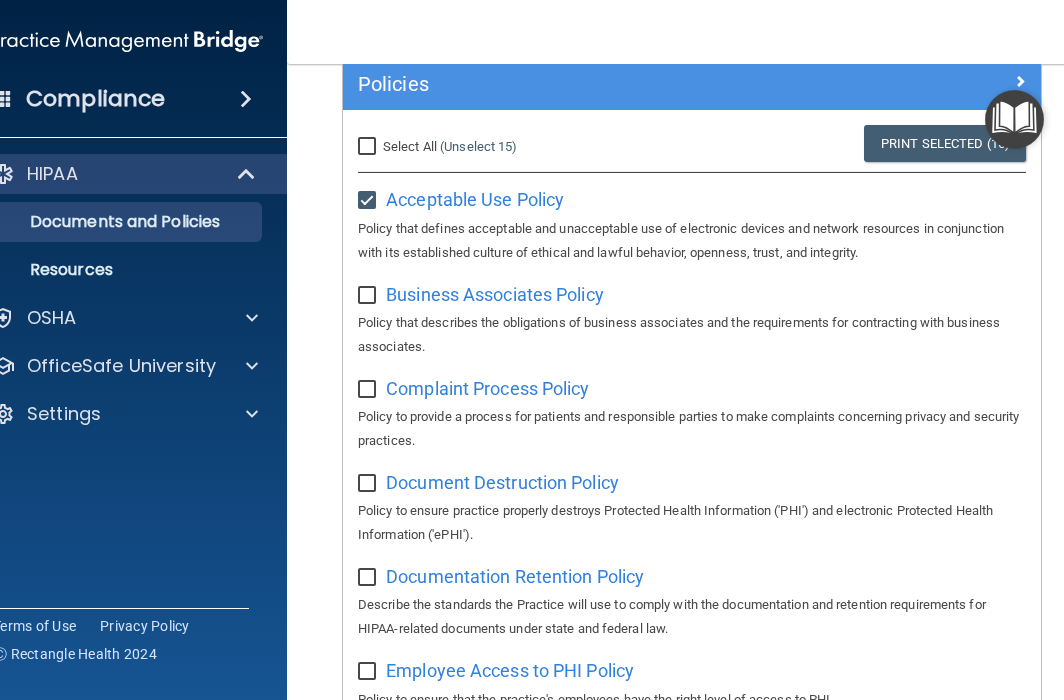 click at bounding box center (369, 296) 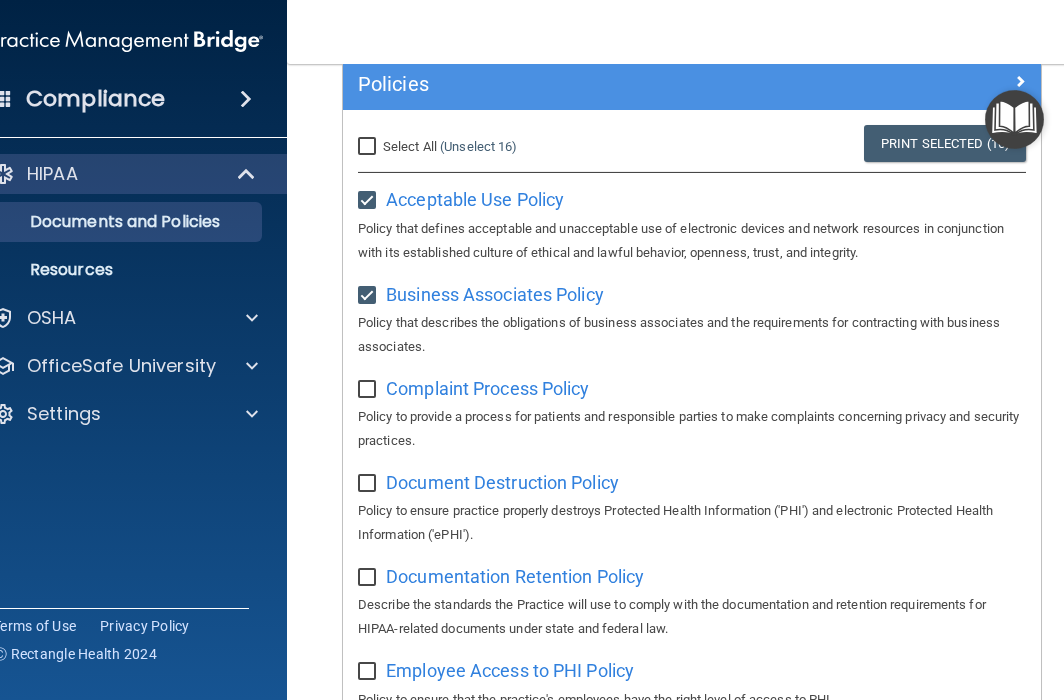 click at bounding box center (369, 390) 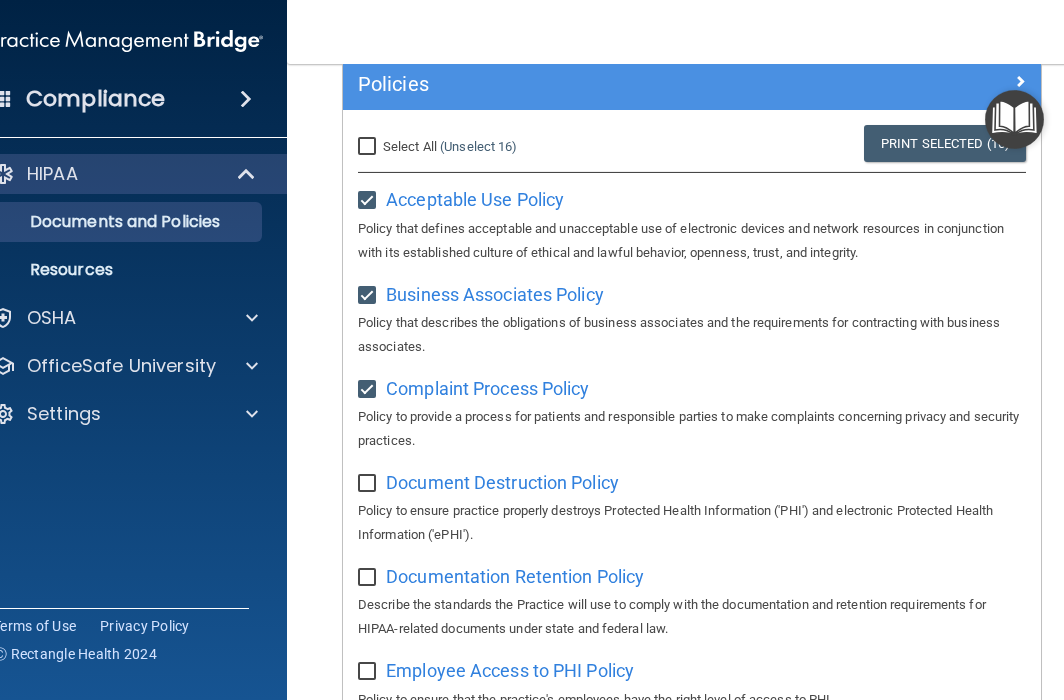 click at bounding box center (369, 390) 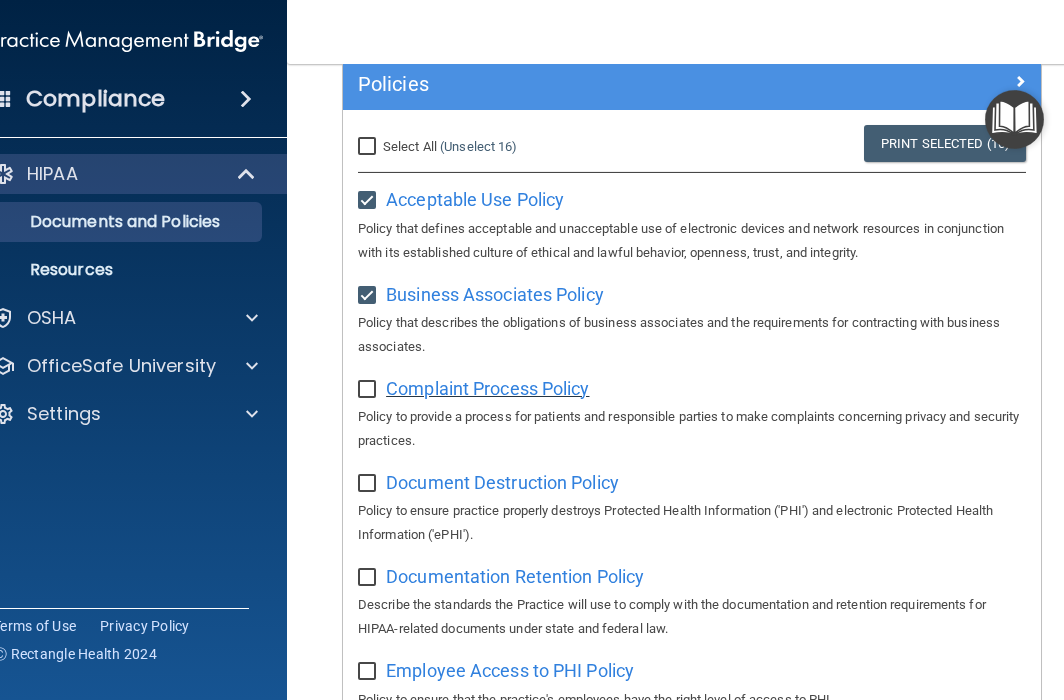 click on "Complaint Process Policy" at bounding box center (487, 388) 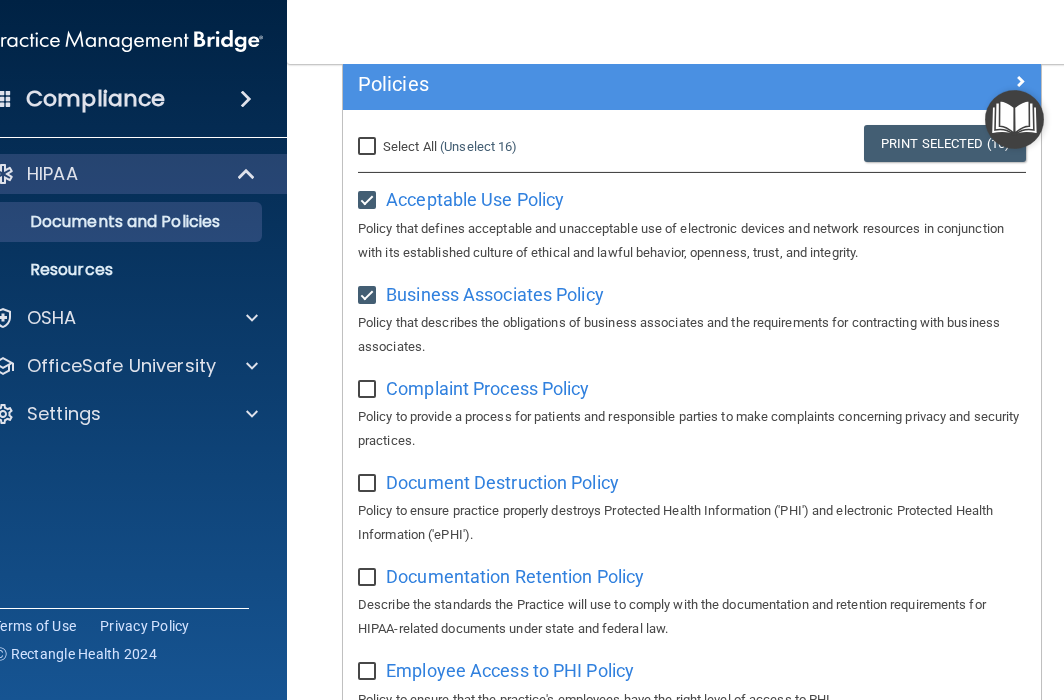 click at bounding box center (369, 390) 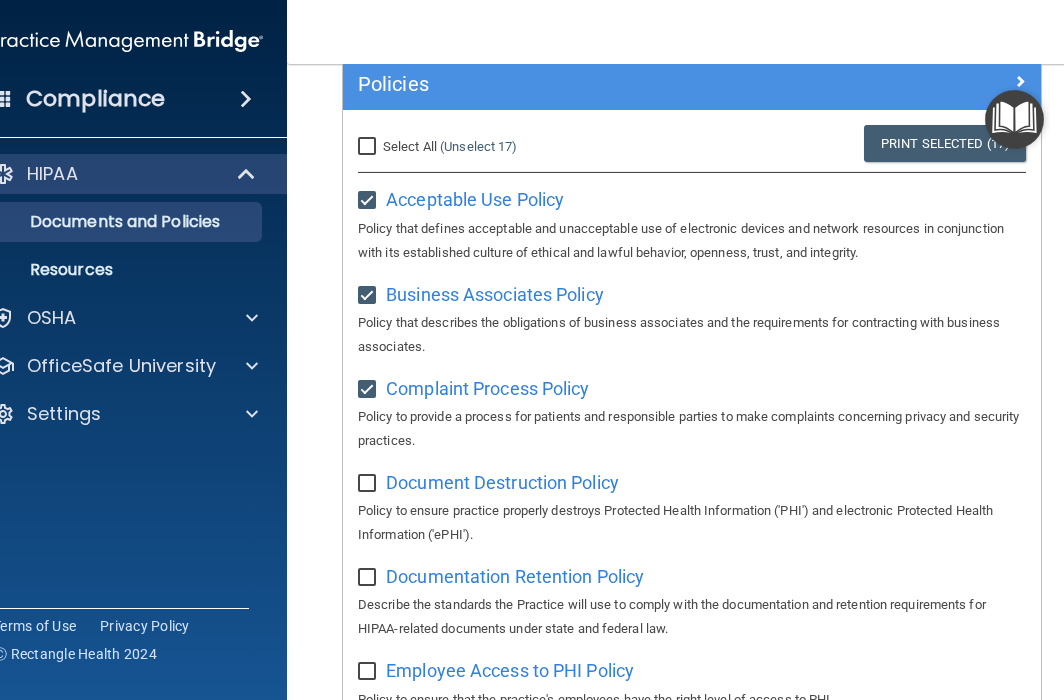 click at bounding box center [369, 484] 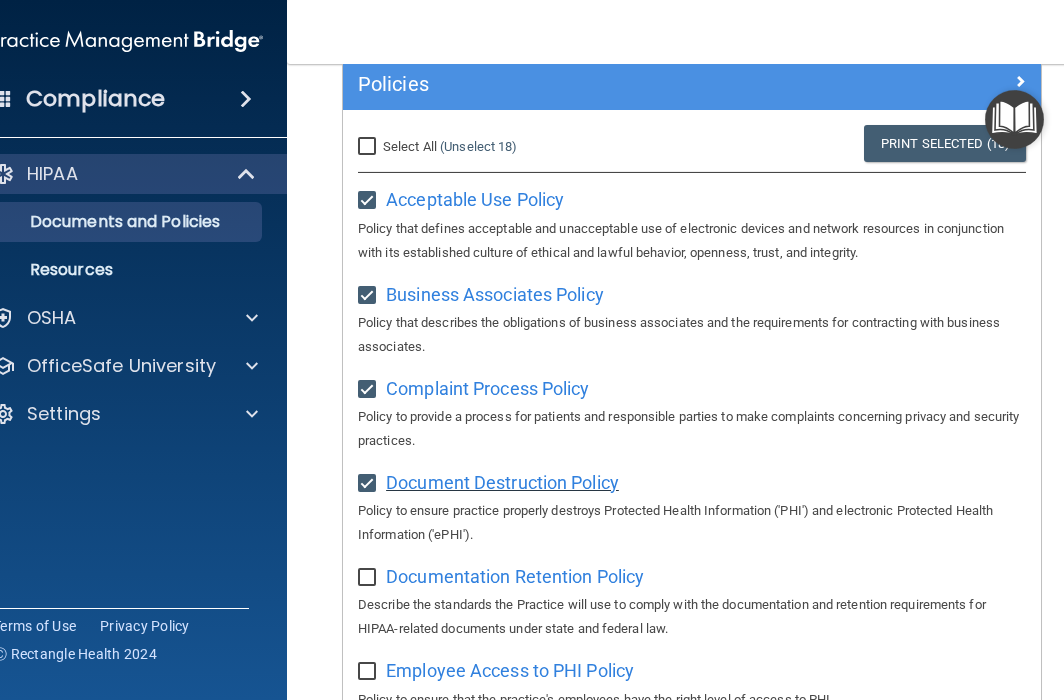 click on "Document Destruction Policy" at bounding box center (502, 482) 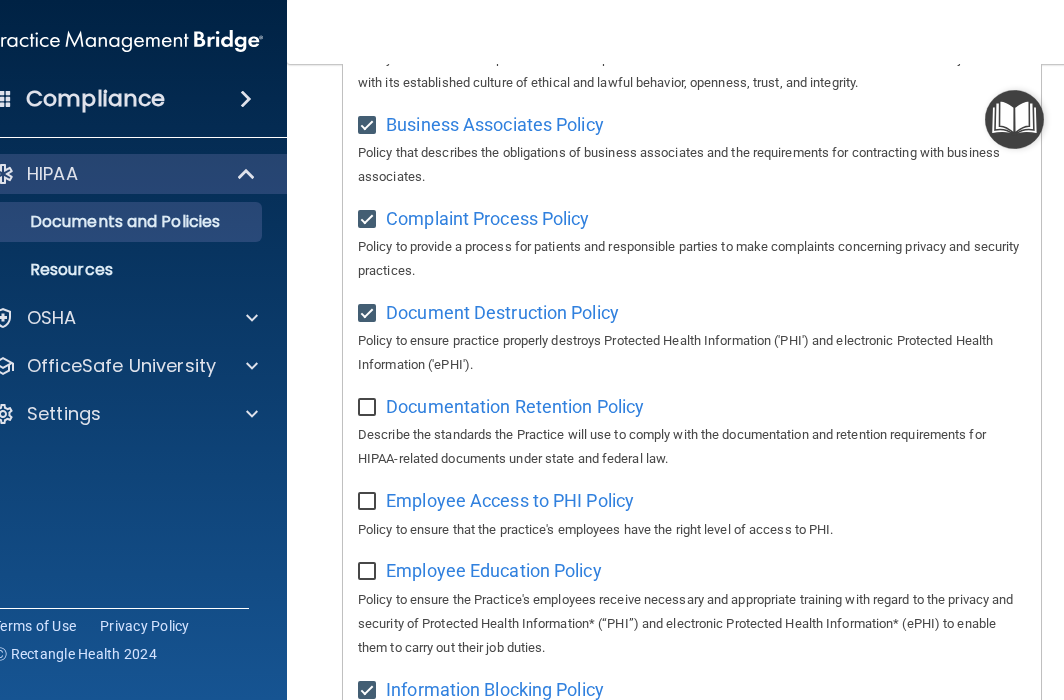 scroll, scrollTop: 356, scrollLeft: 0, axis: vertical 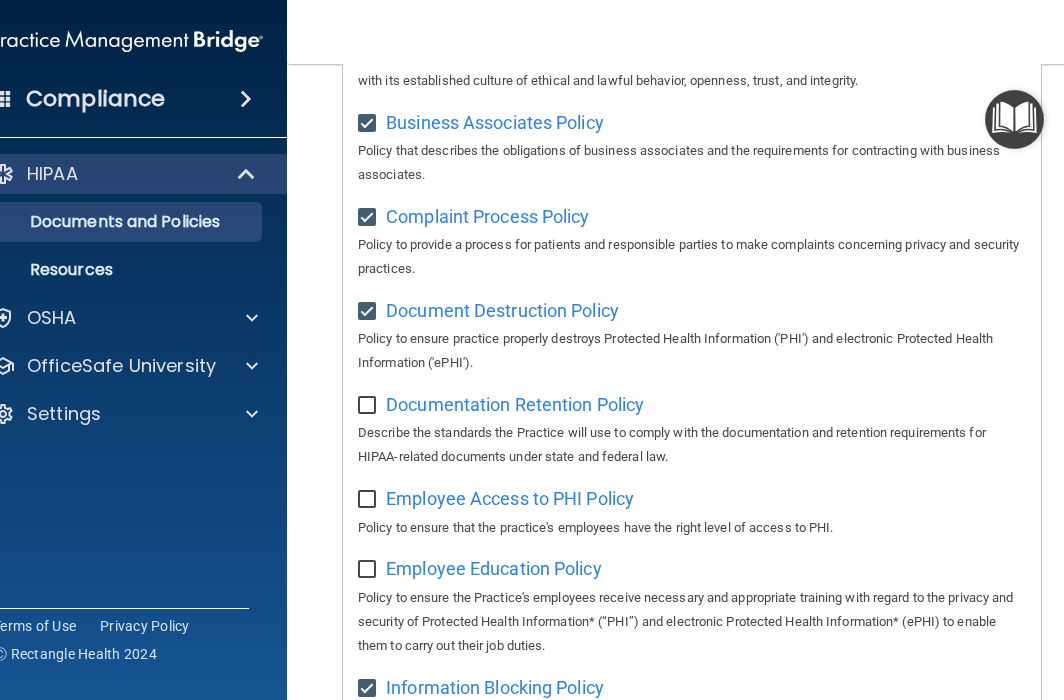 click at bounding box center (369, 406) 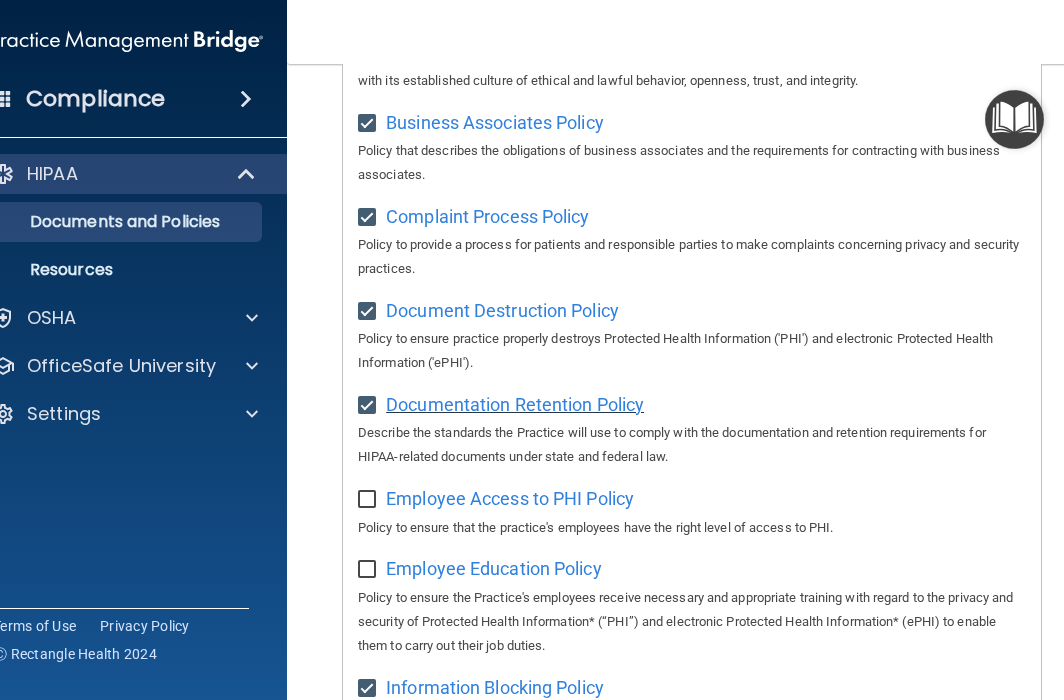 click on "Documentation Retention Policy" at bounding box center [515, 404] 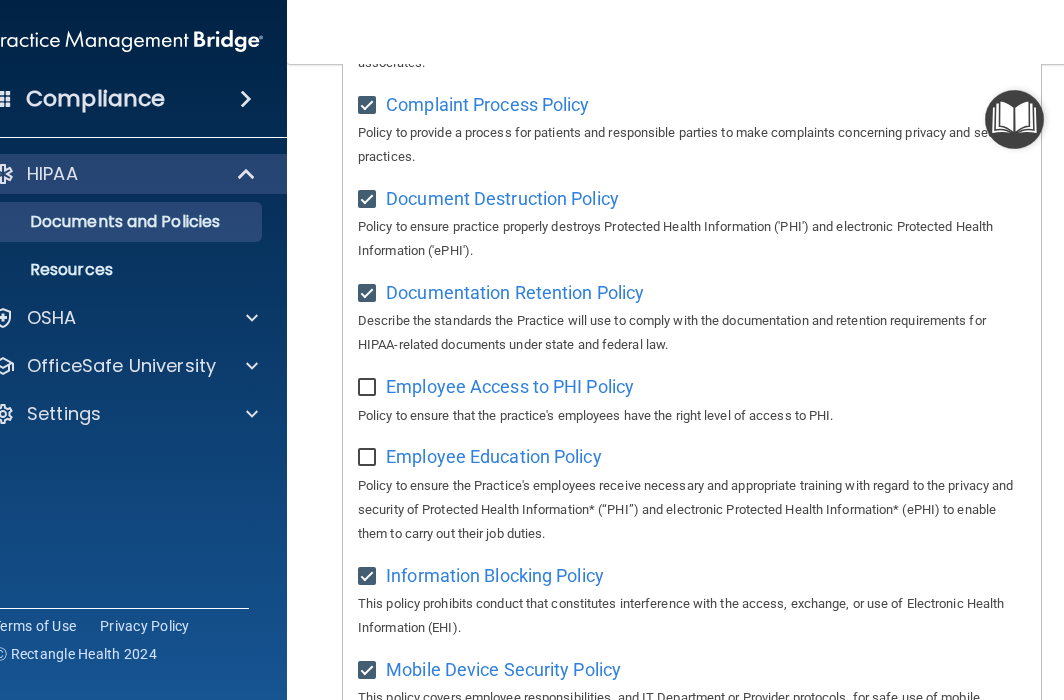 scroll, scrollTop: 471, scrollLeft: 0, axis: vertical 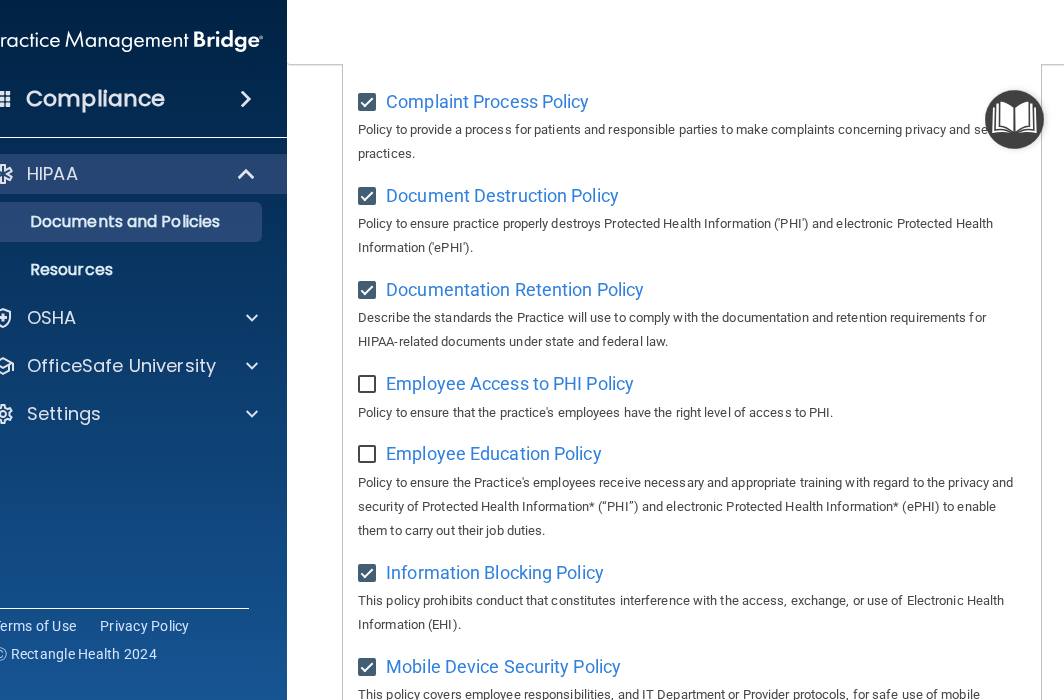 click at bounding box center [369, 385] 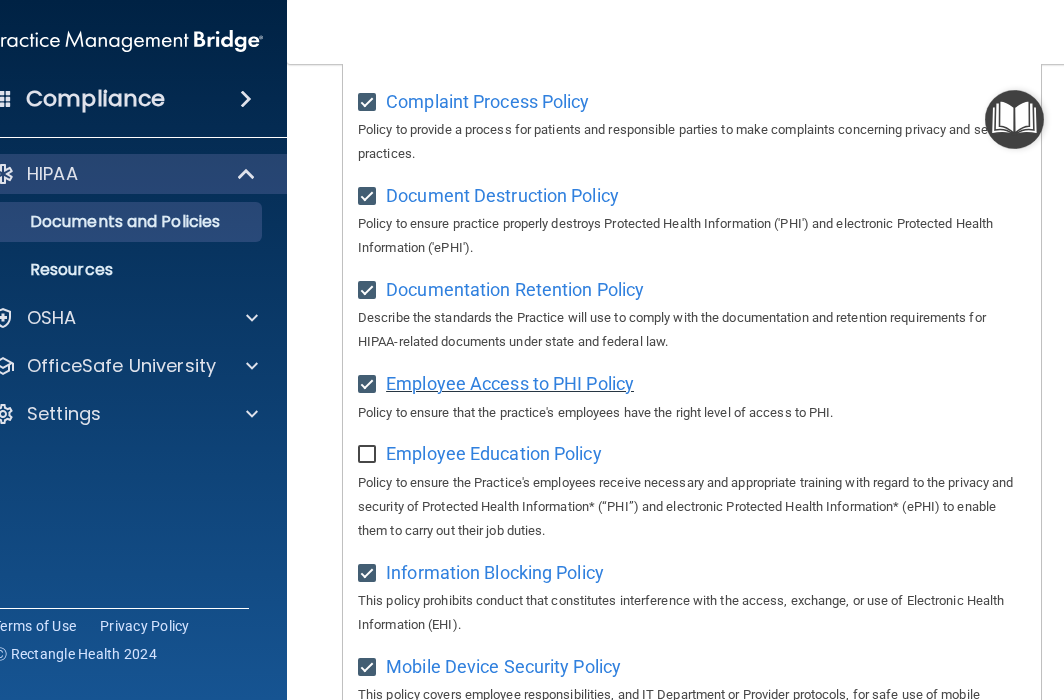 click on "Employee Access to PHI Policy" at bounding box center (510, 383) 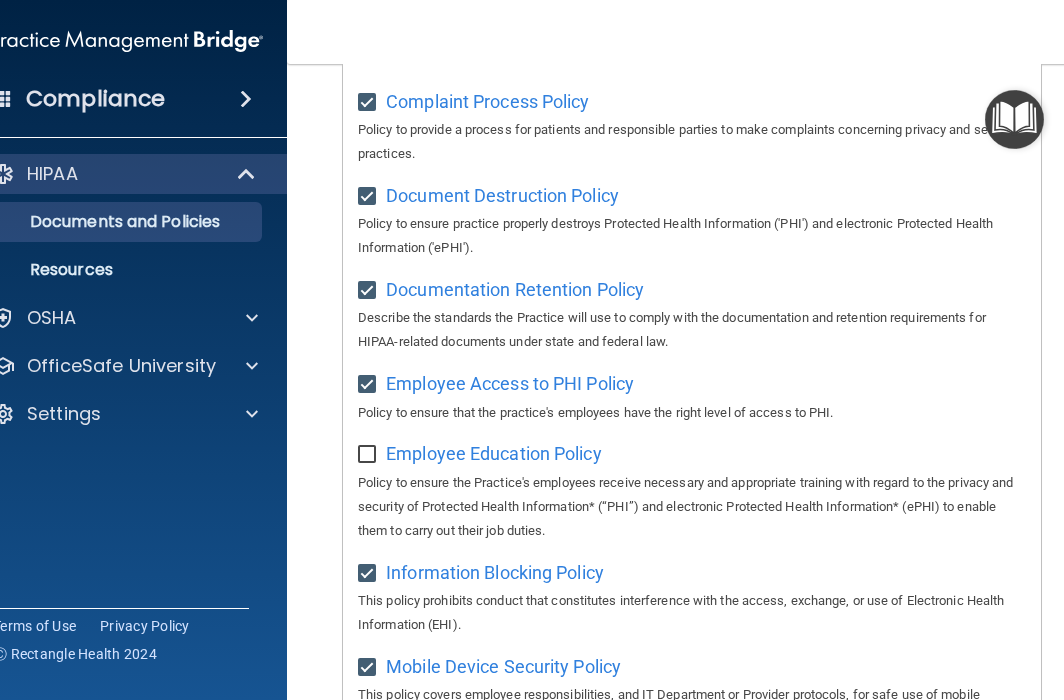 click at bounding box center (369, 455) 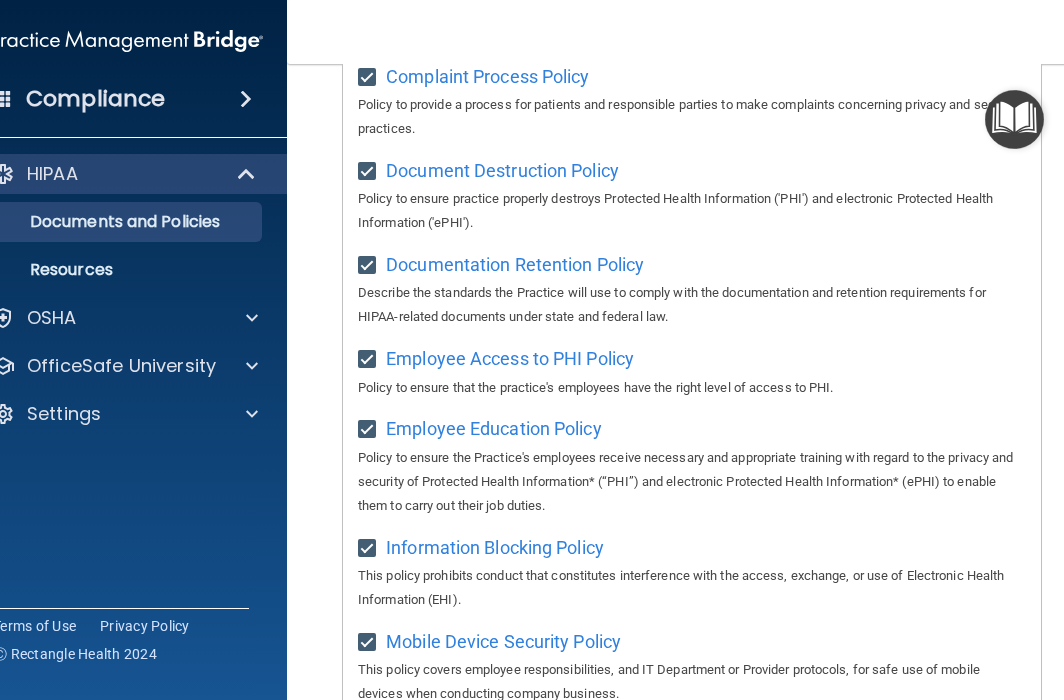 scroll, scrollTop: 498, scrollLeft: 0, axis: vertical 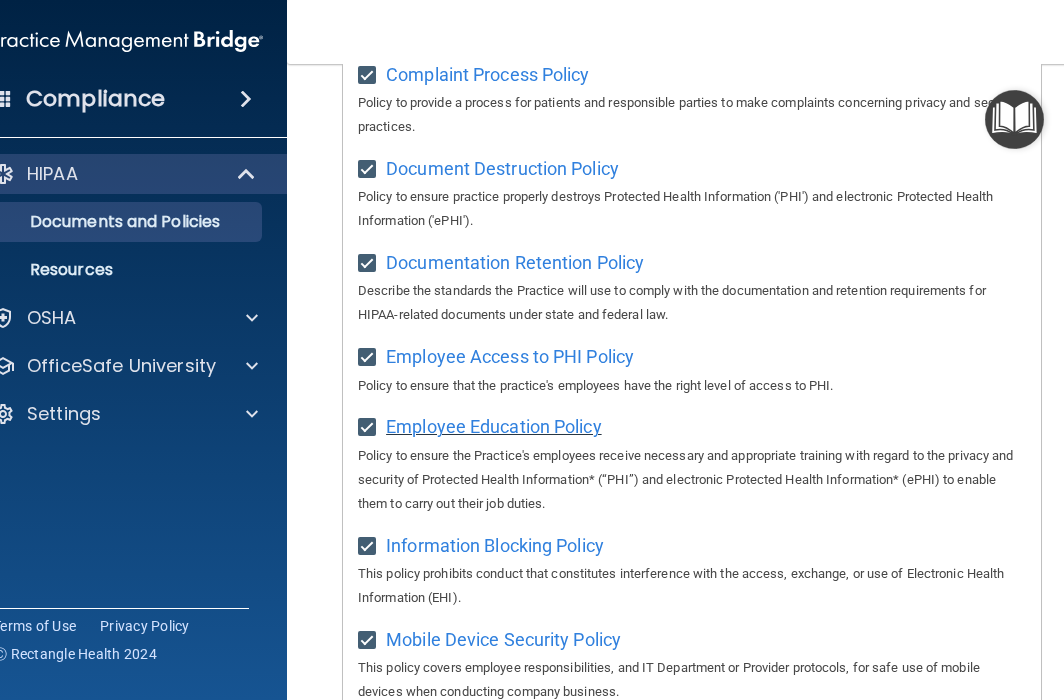 click on "Employee Education Policy" at bounding box center (494, 426) 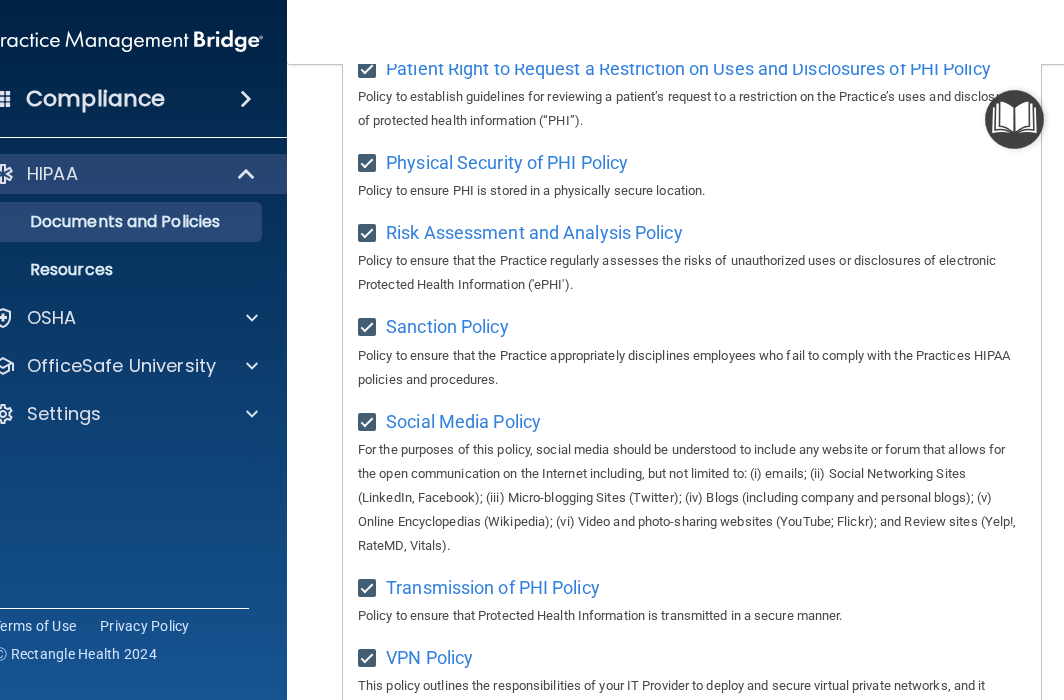 scroll, scrollTop: 1776, scrollLeft: 0, axis: vertical 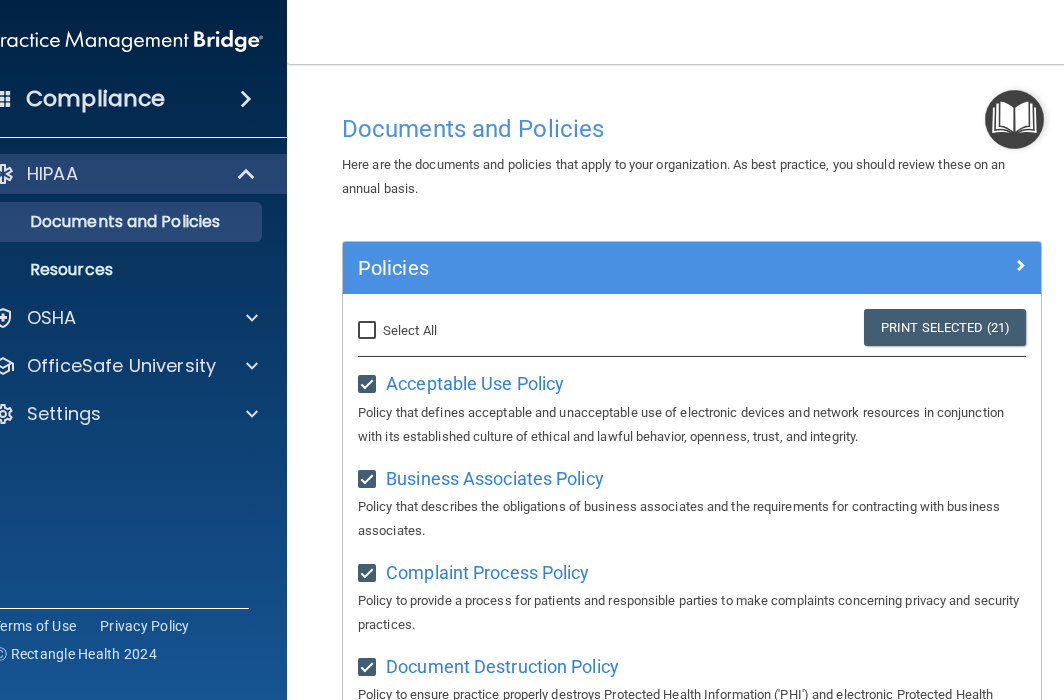 click on "Select All   (Unselect 21)    Unselect All" at bounding box center [369, 331] 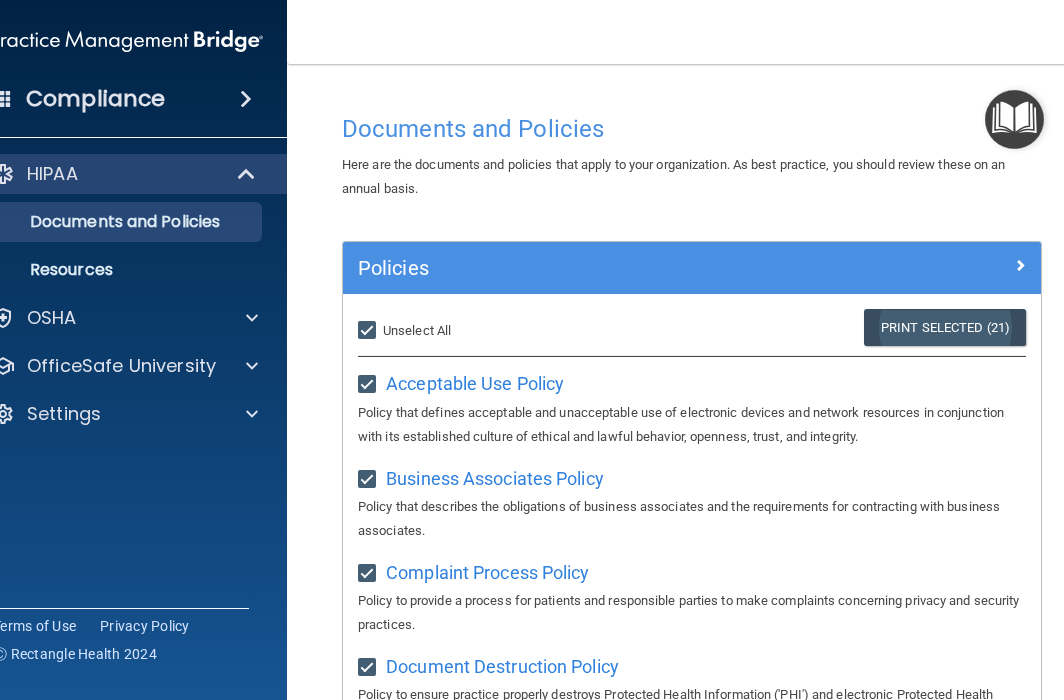 click on "Print Selected (21)" at bounding box center (945, 327) 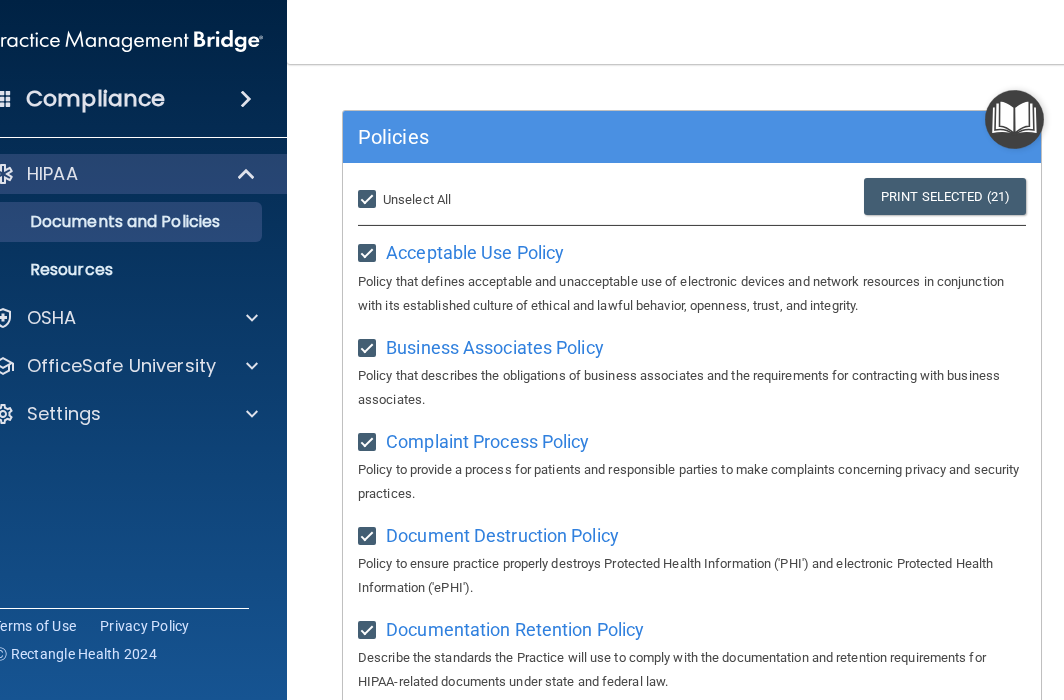 scroll, scrollTop: 132, scrollLeft: 0, axis: vertical 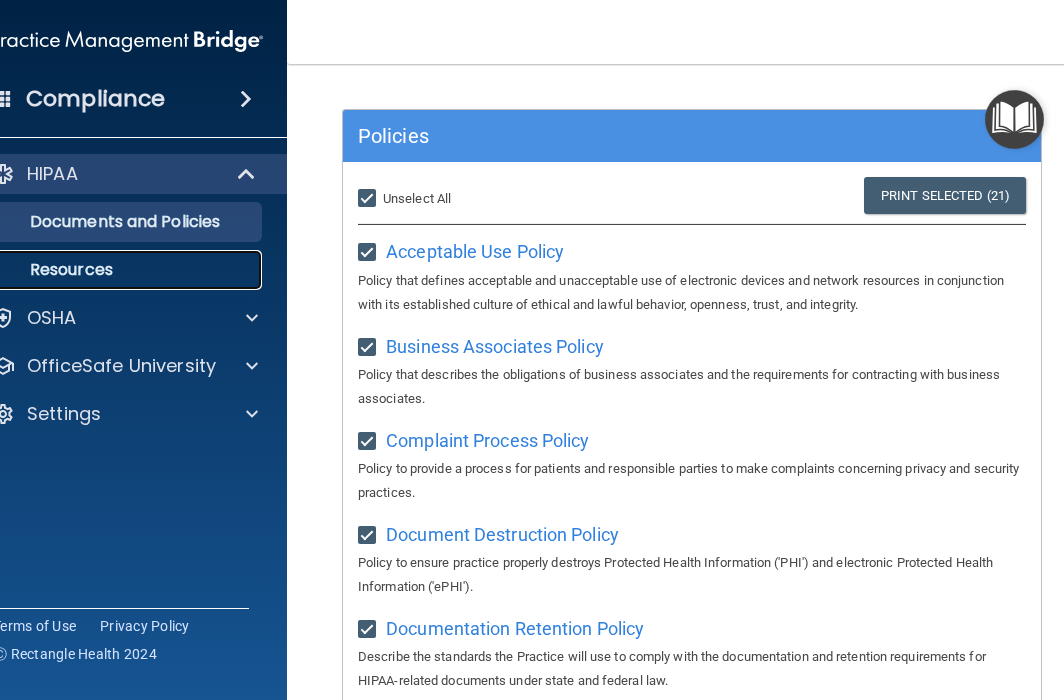 click on "Resources" at bounding box center (116, 270) 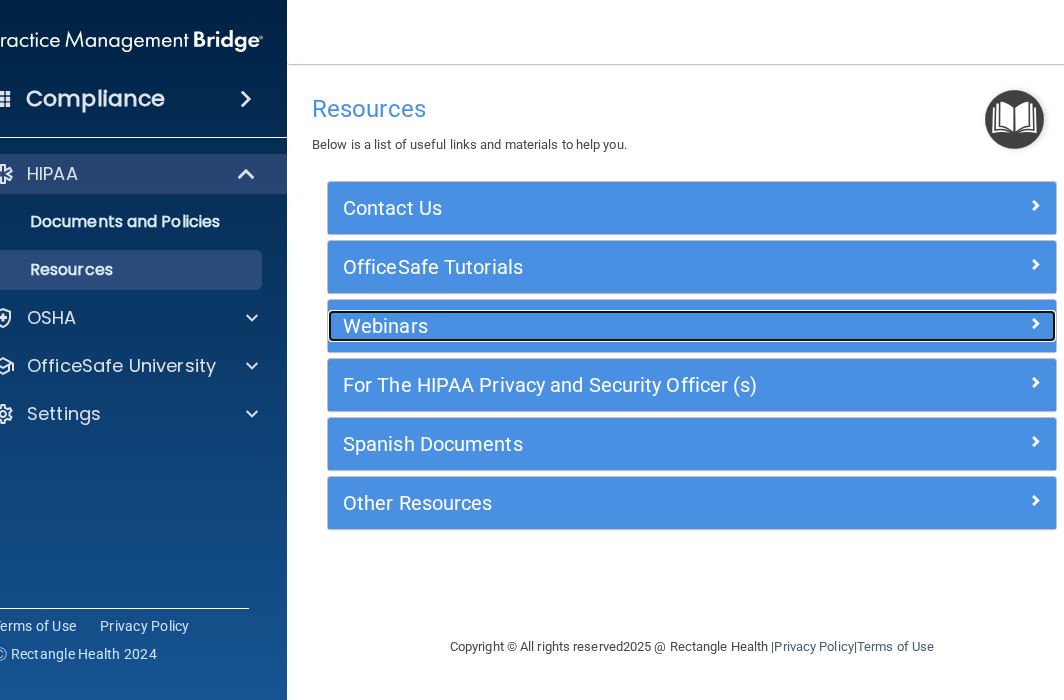 click on "Webinars" at bounding box center [601, 326] 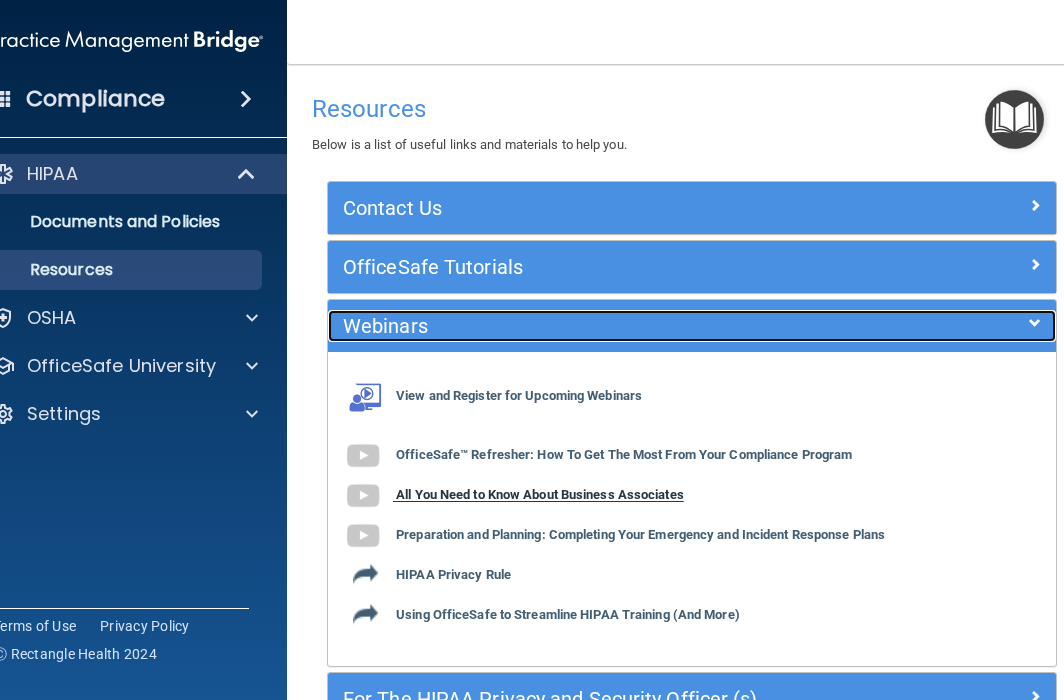 scroll, scrollTop: 158, scrollLeft: 0, axis: vertical 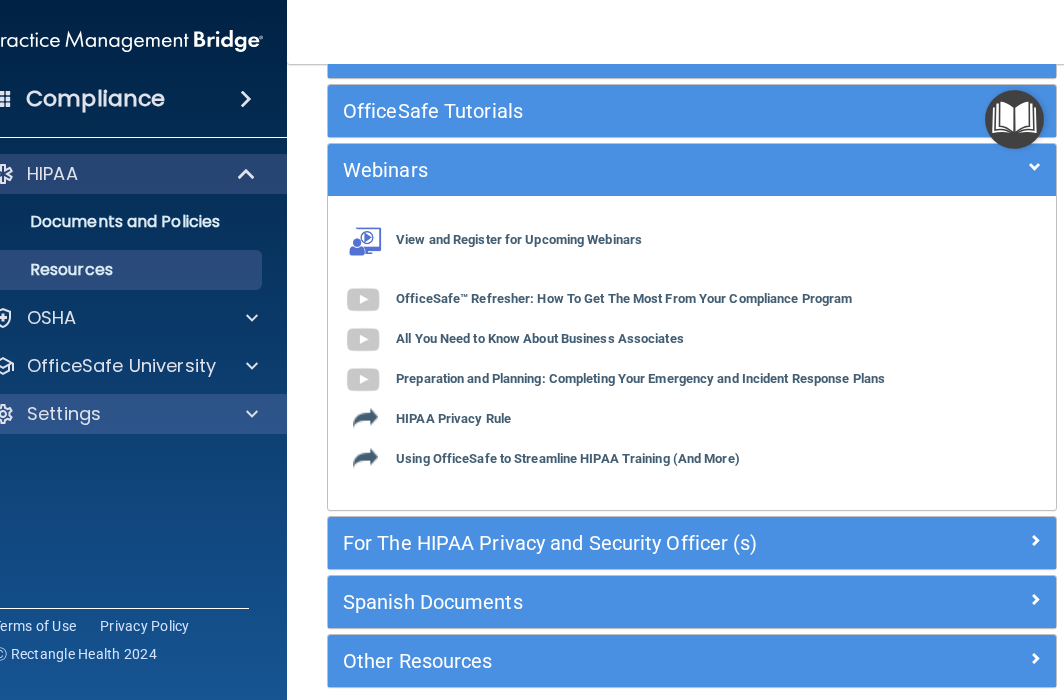 click on "Settings" at bounding box center [127, 414] 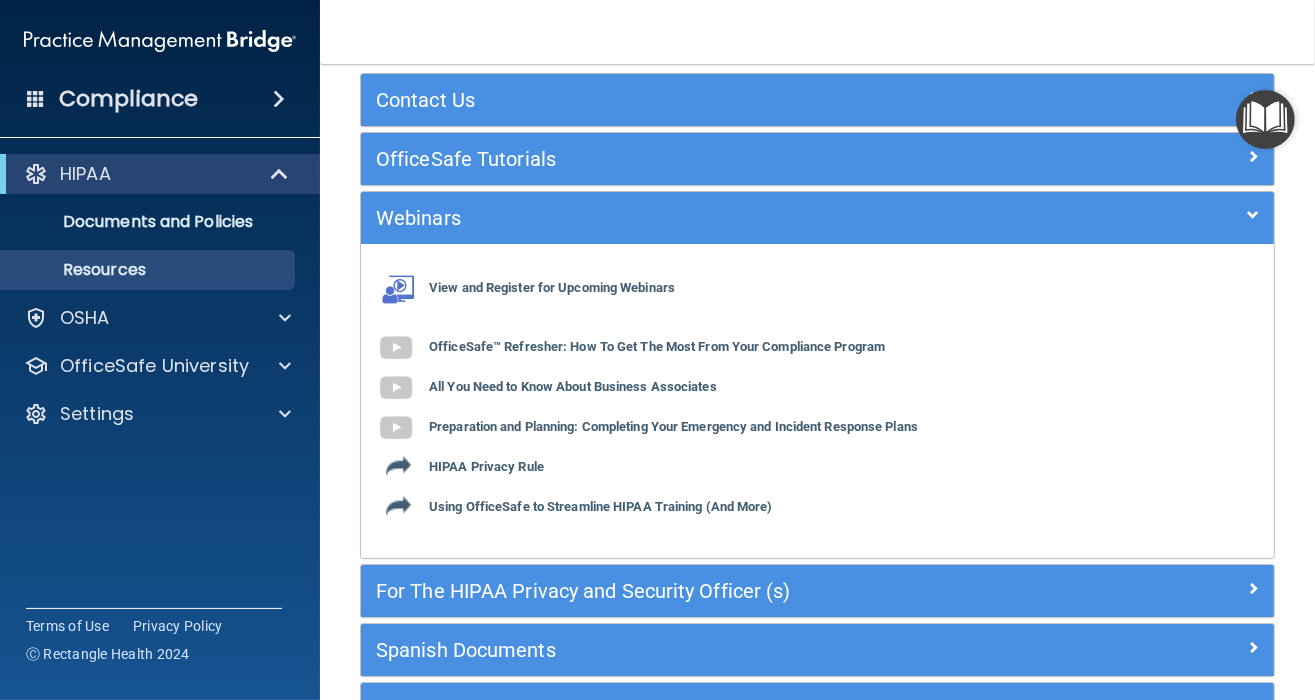scroll, scrollTop: 108, scrollLeft: 0, axis: vertical 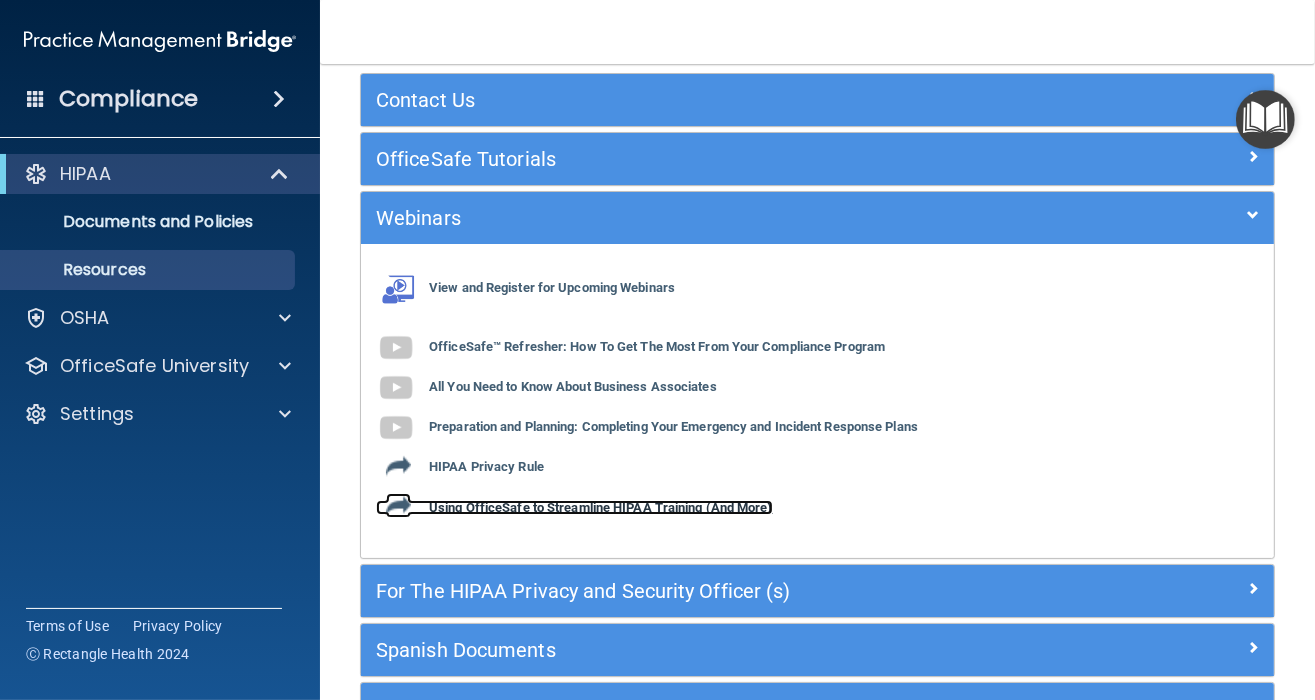 click on "Using OfficeSafe to Streamline HIPAA Training (And More)" at bounding box center [601, 507] 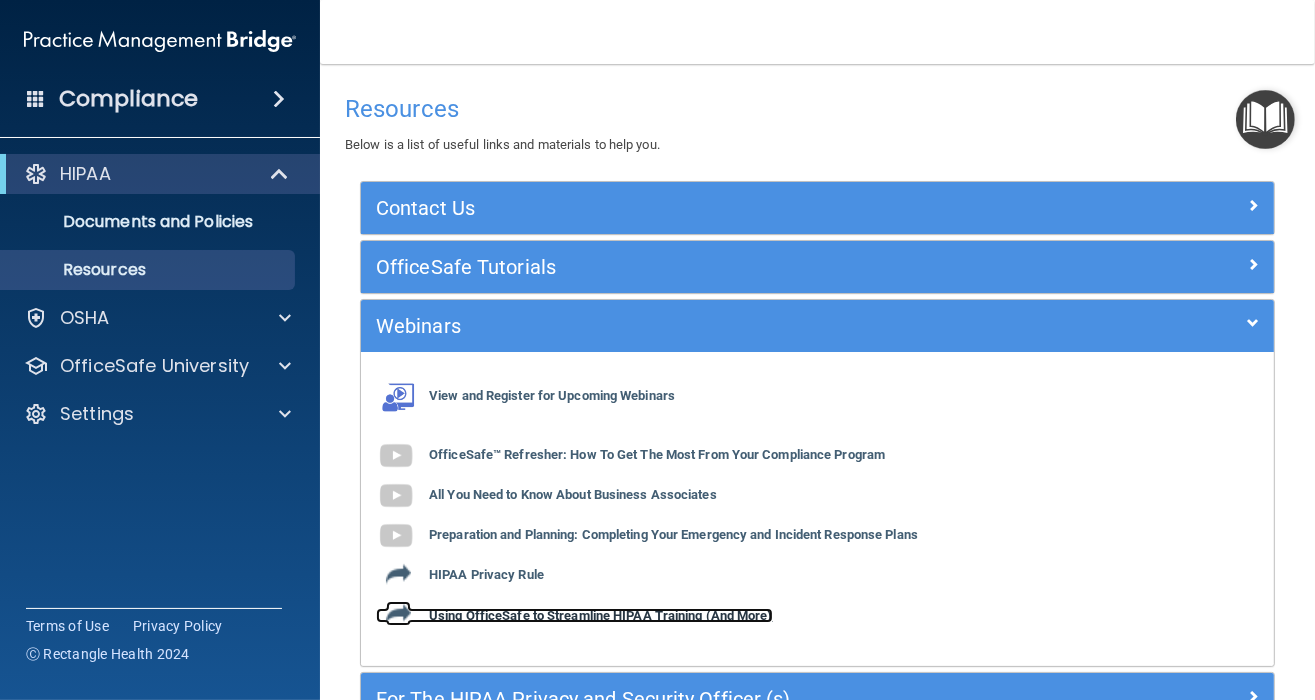 scroll, scrollTop: 244, scrollLeft: 0, axis: vertical 